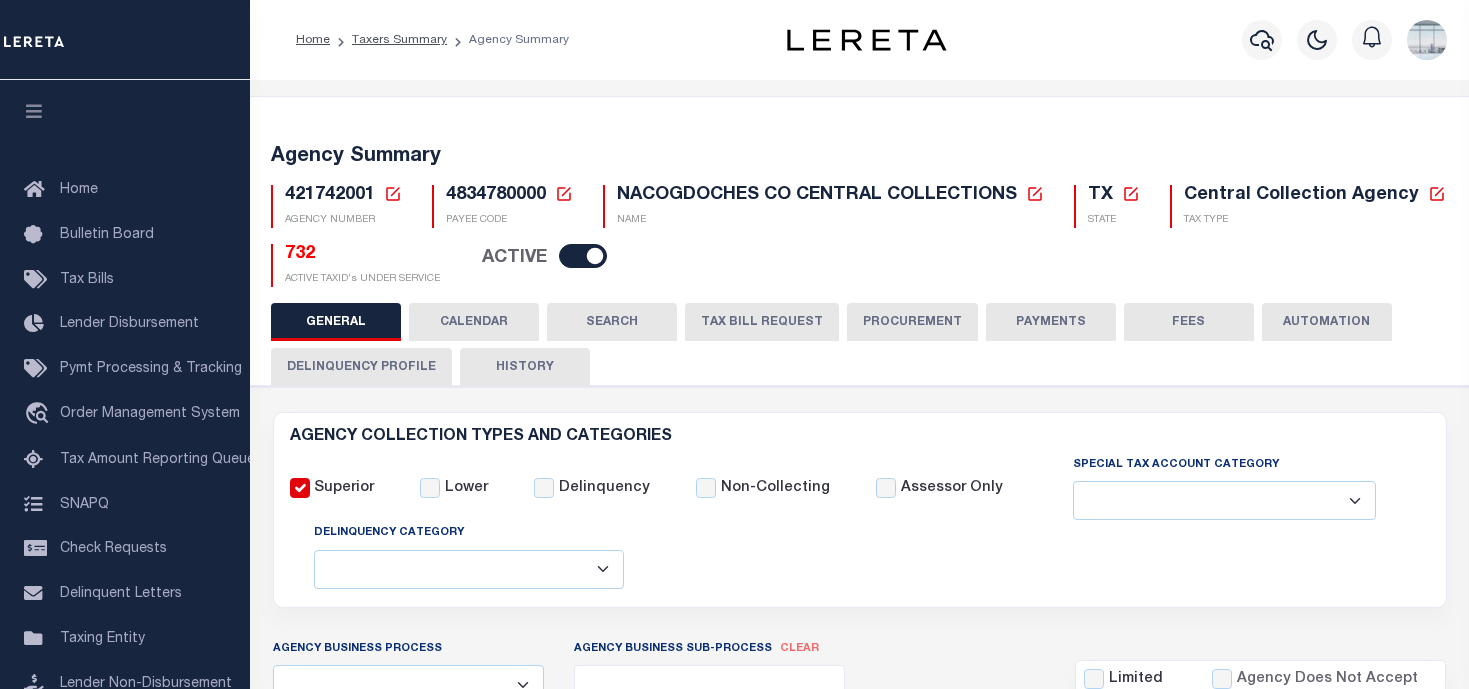 select 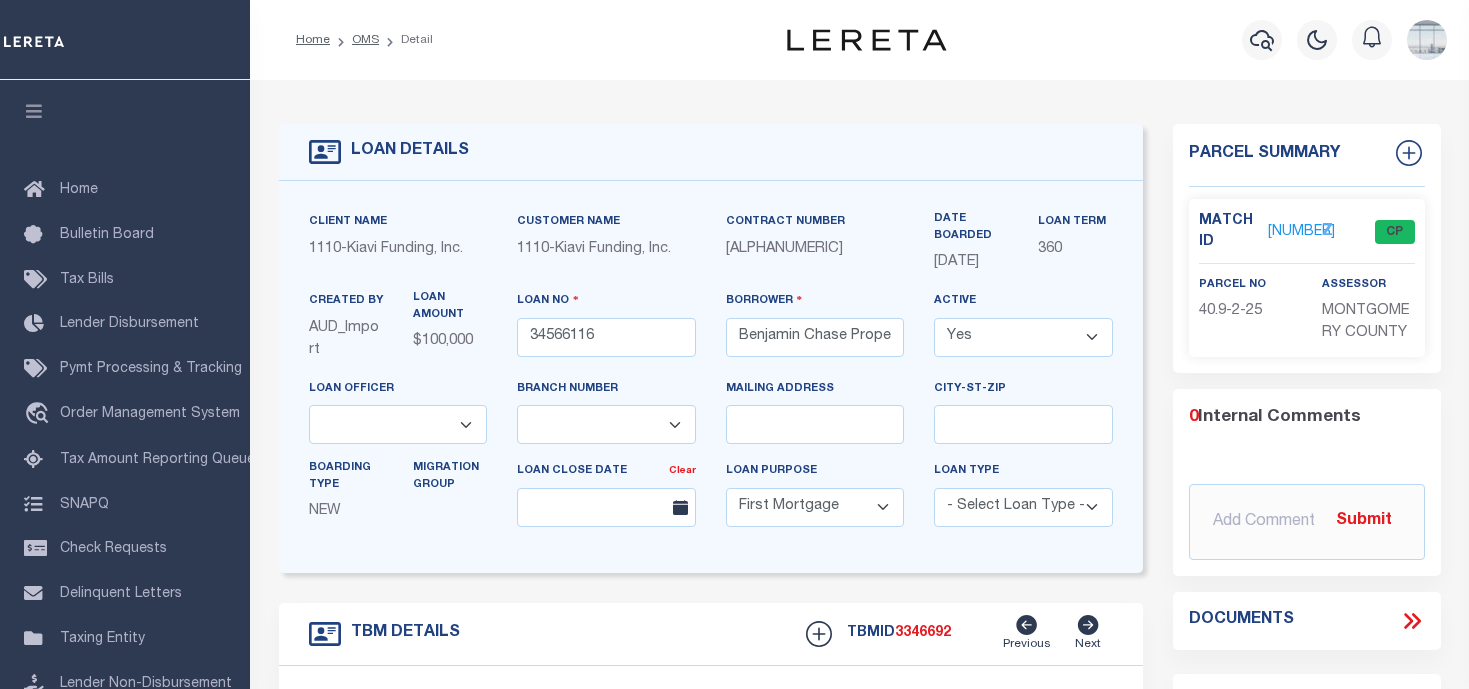 select on "8518" 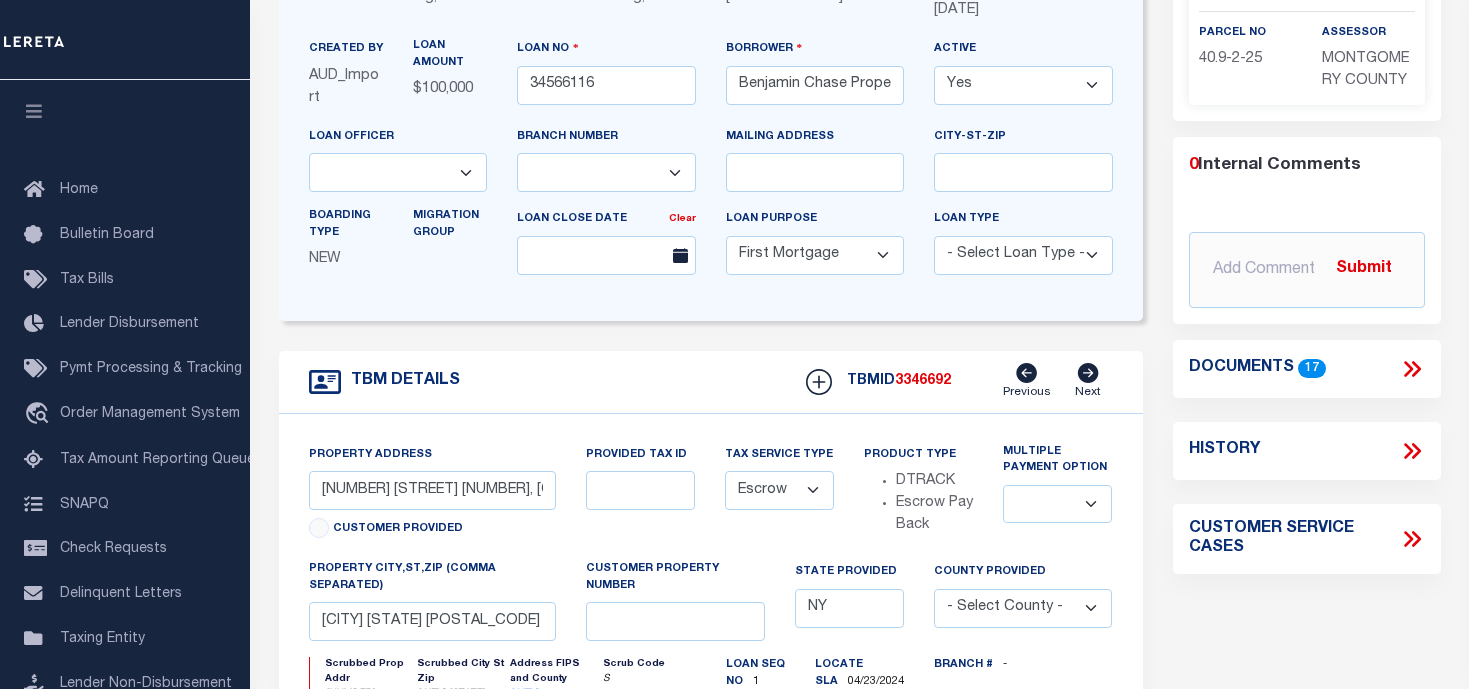 scroll, scrollTop: 152, scrollLeft: 0, axis: vertical 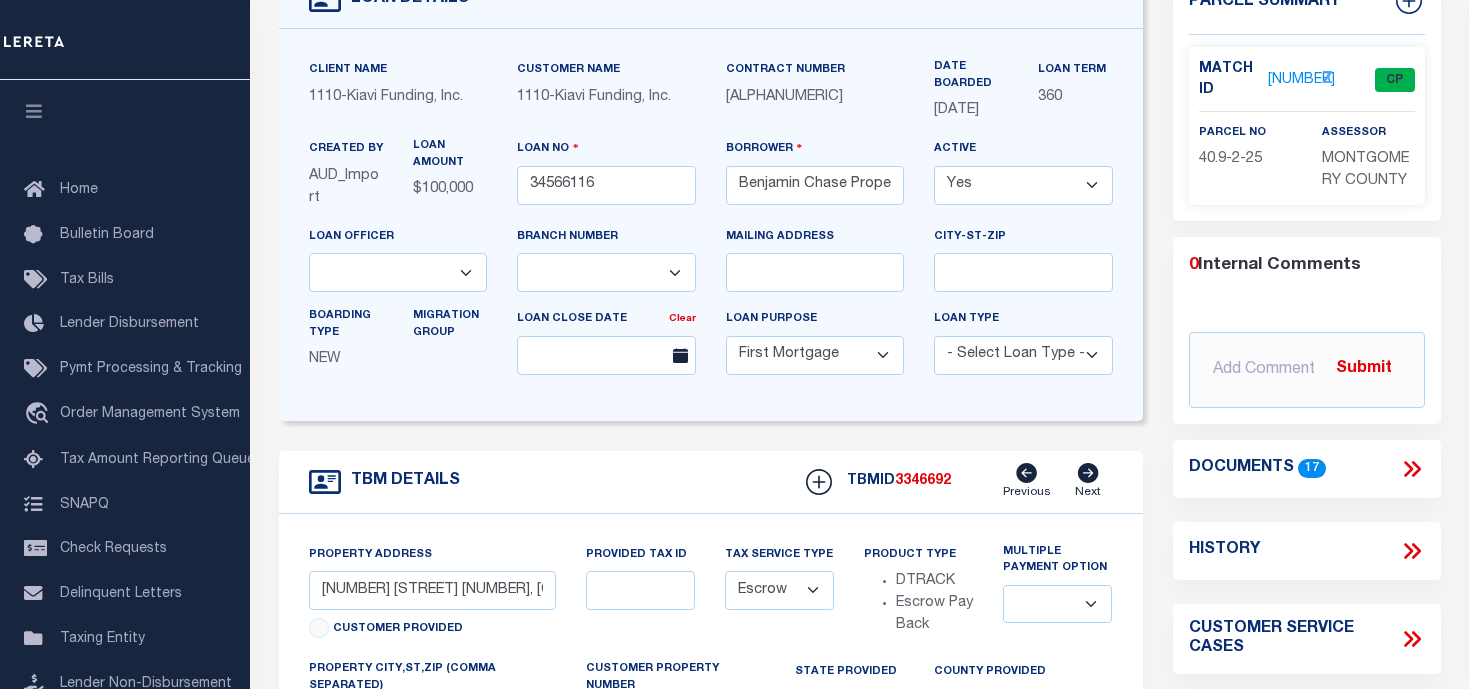click 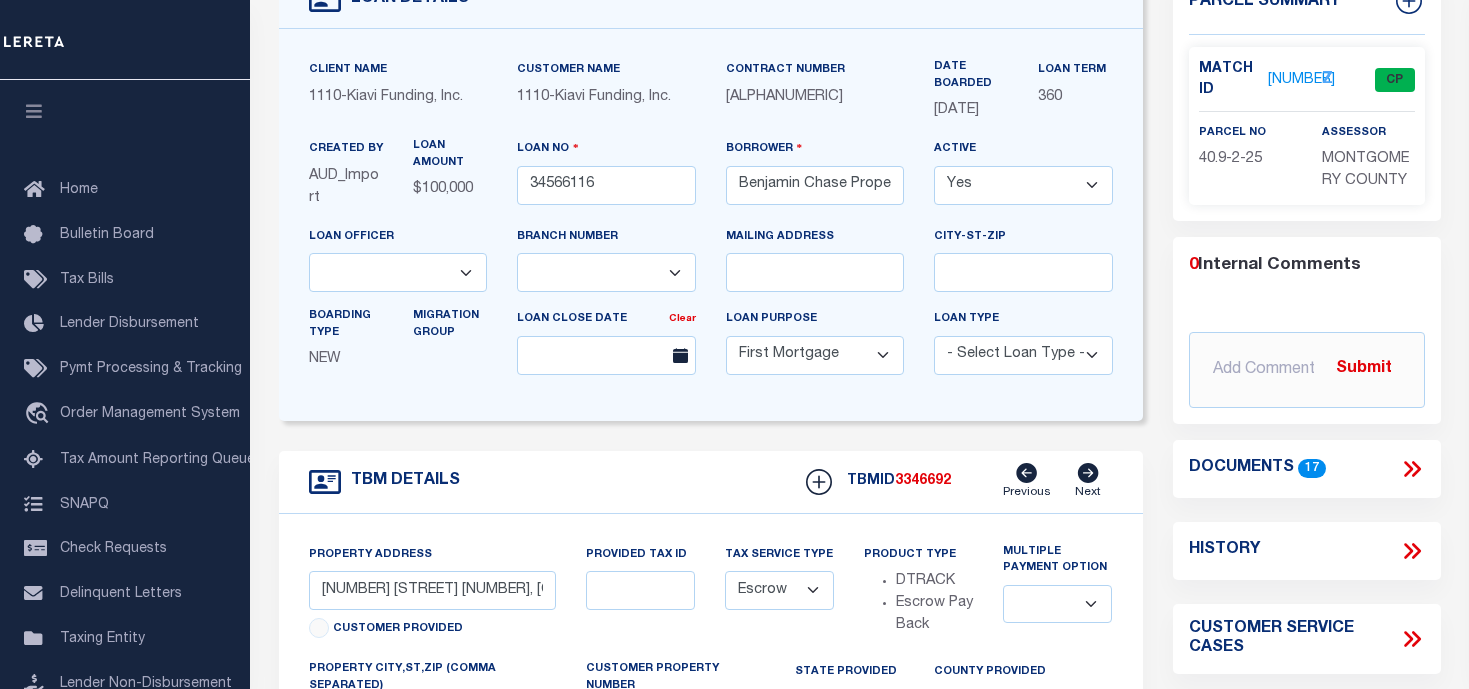 select on "100" 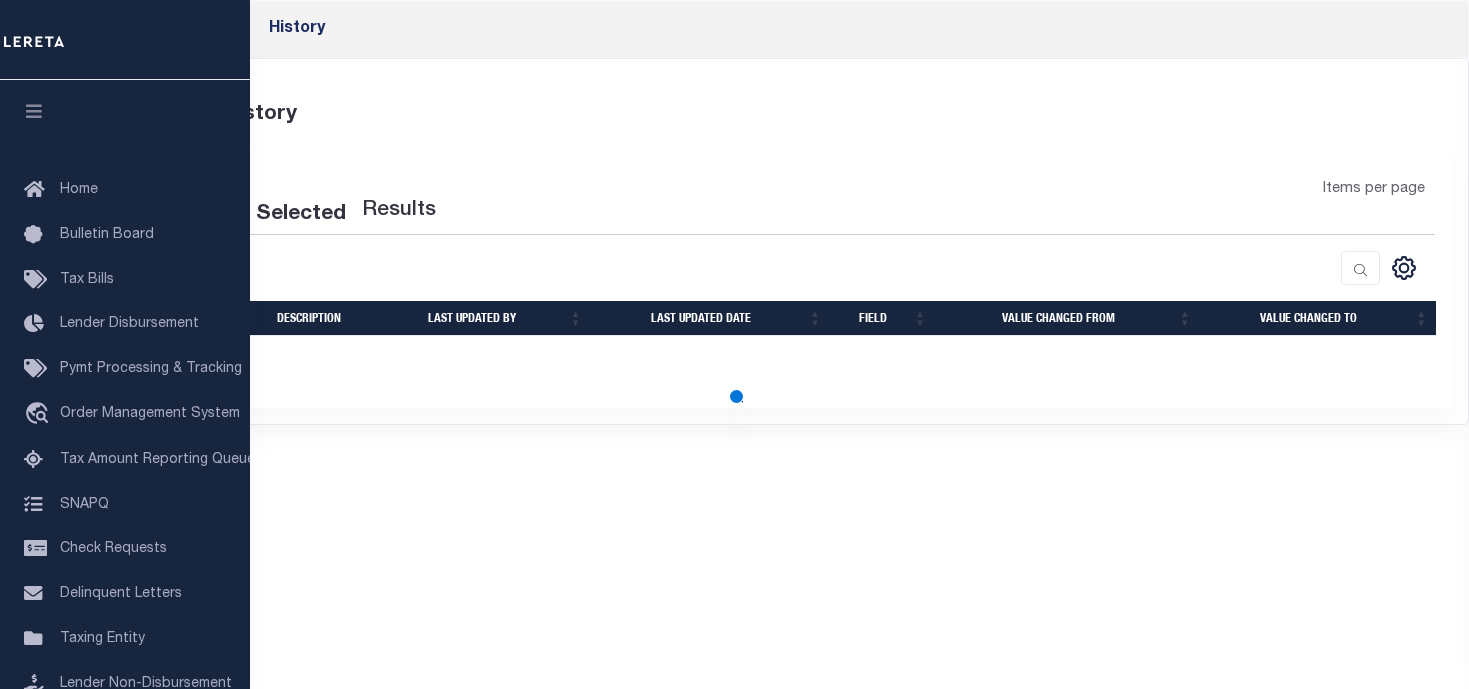 select on "100" 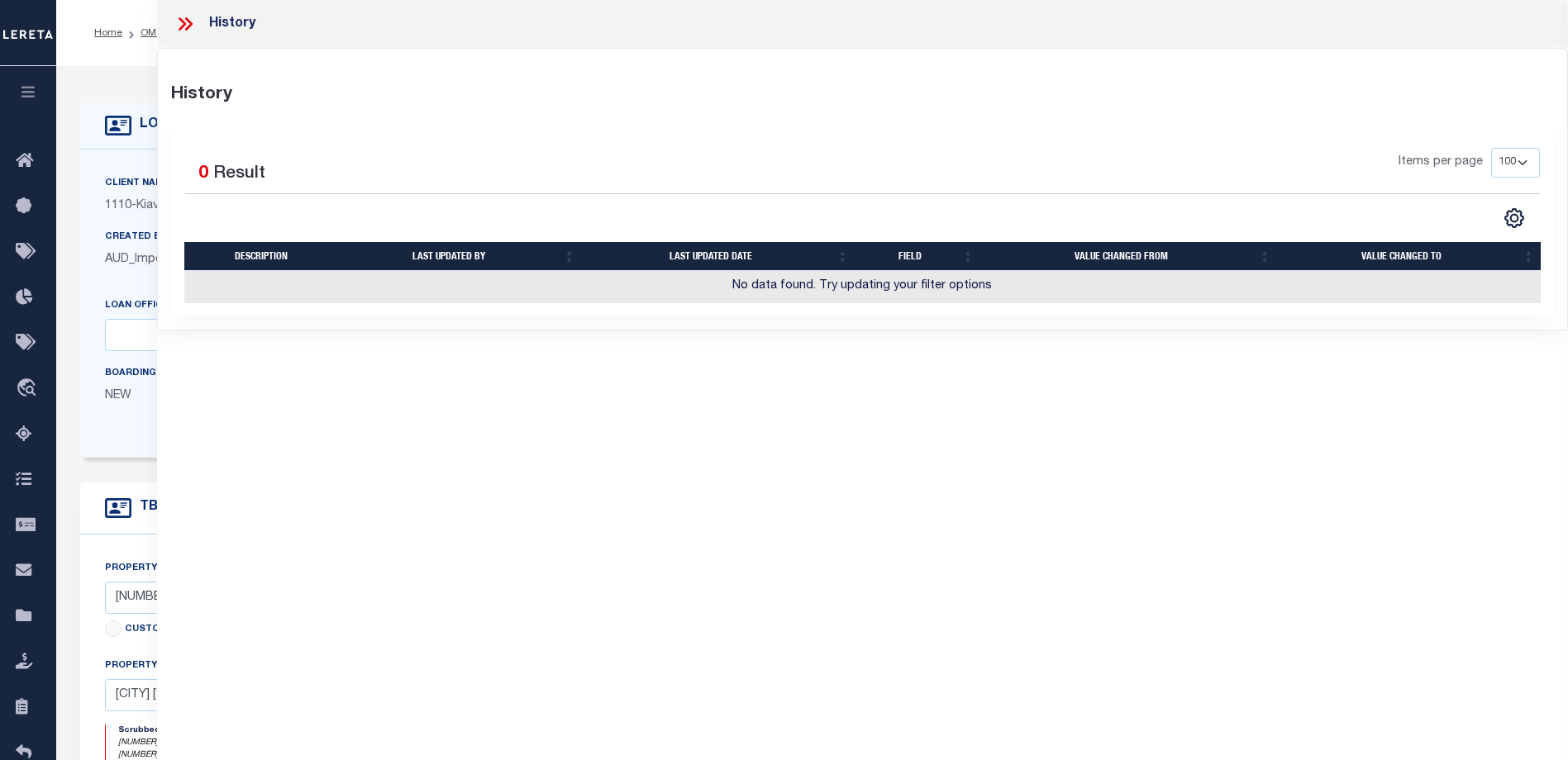 scroll, scrollTop: 413, scrollLeft: 0, axis: vertical 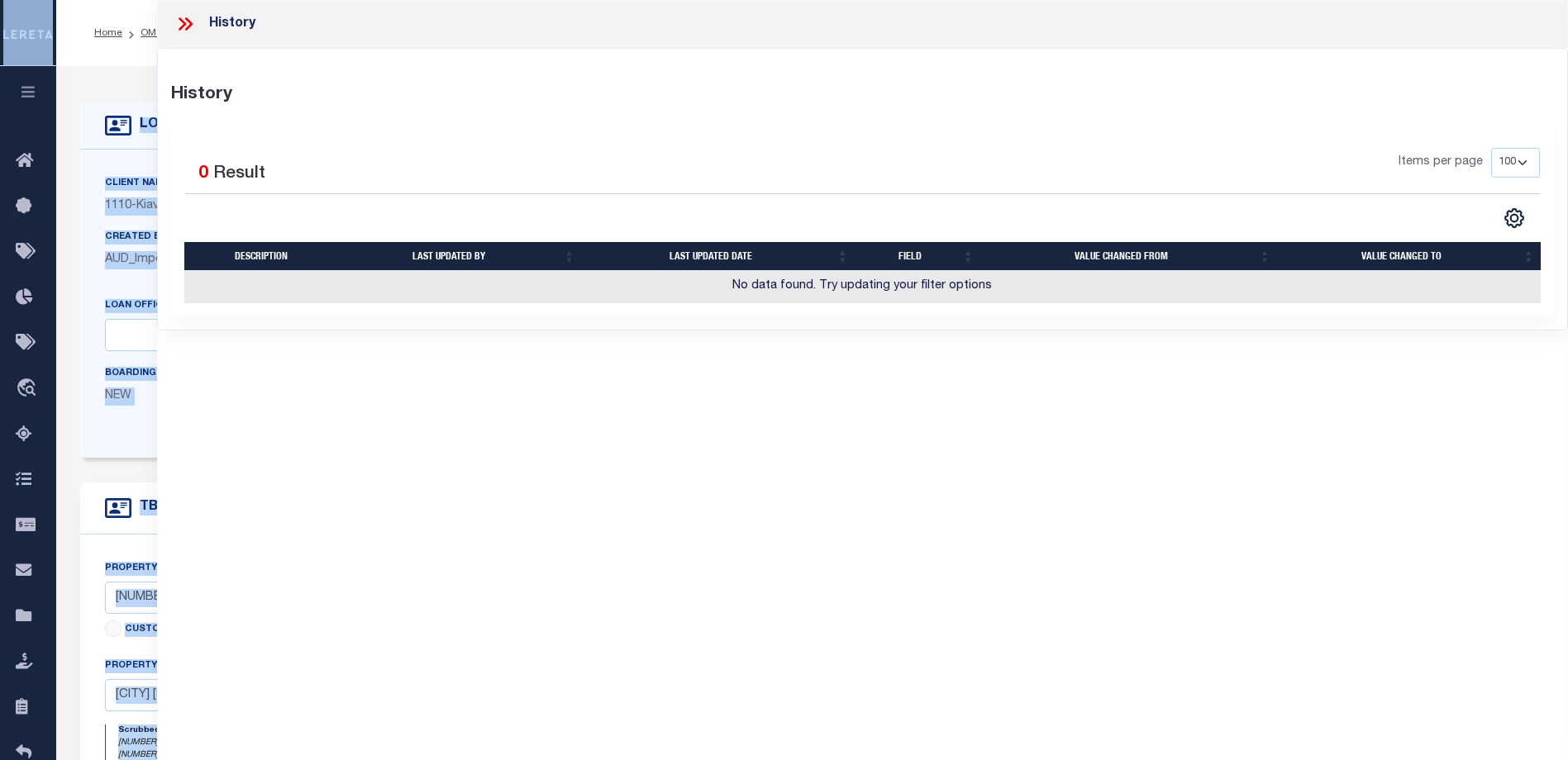 drag, startPoint x: 975, startPoint y: 10, endPoint x: 938, endPoint y: -32, distance: 55.9732 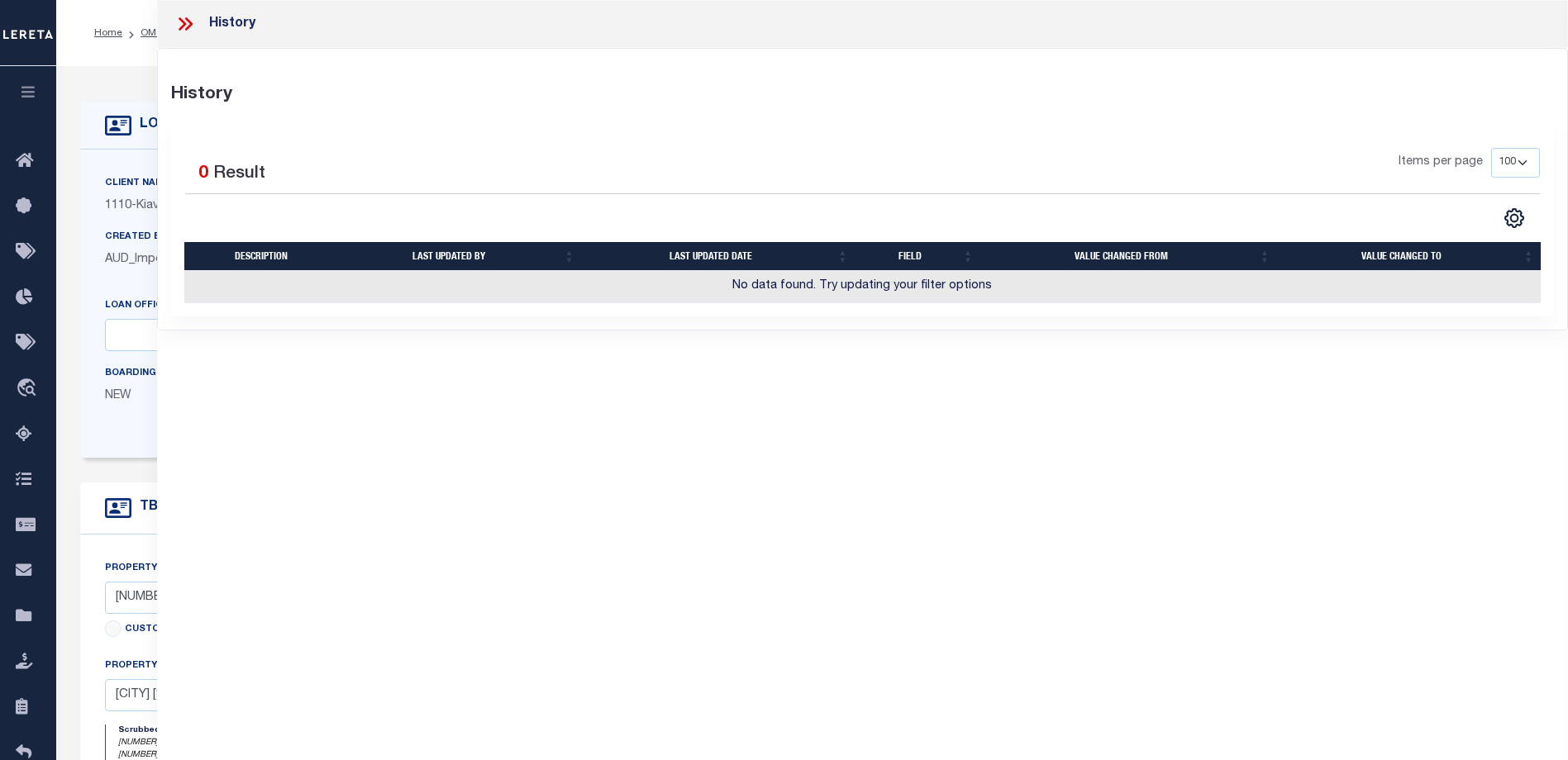 drag, startPoint x: 828, startPoint y: 414, endPoint x: 1228, endPoint y: 121, distance: 495.83162 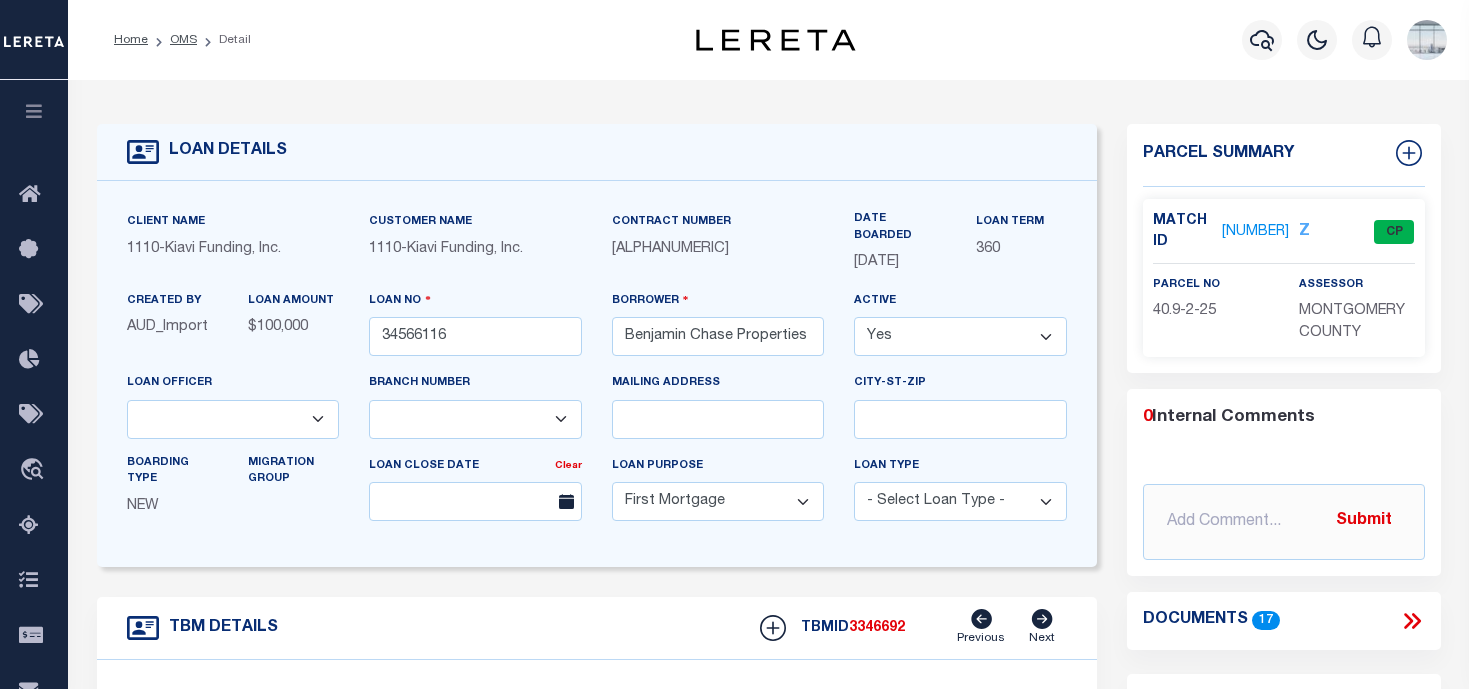 scroll, scrollTop: 100, scrollLeft: 0, axis: vertical 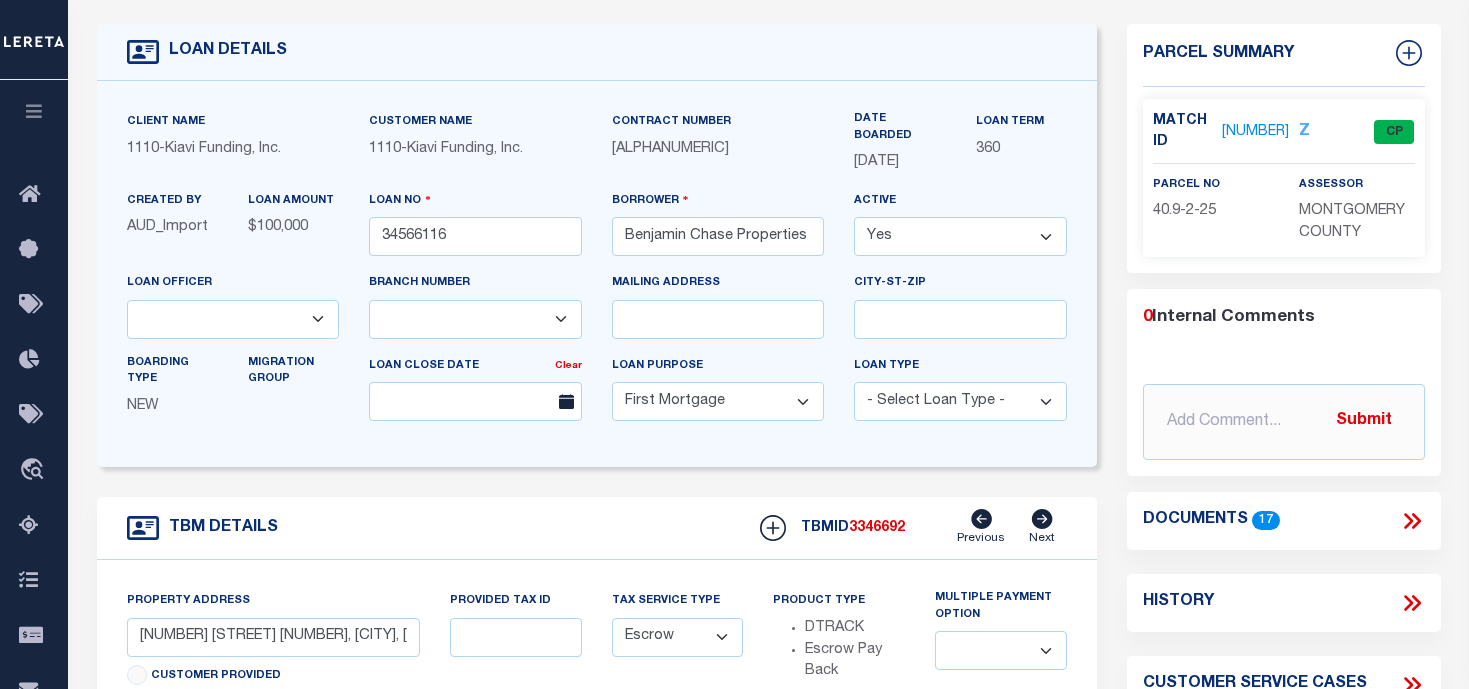 click on "2031567" at bounding box center [1255, 132] 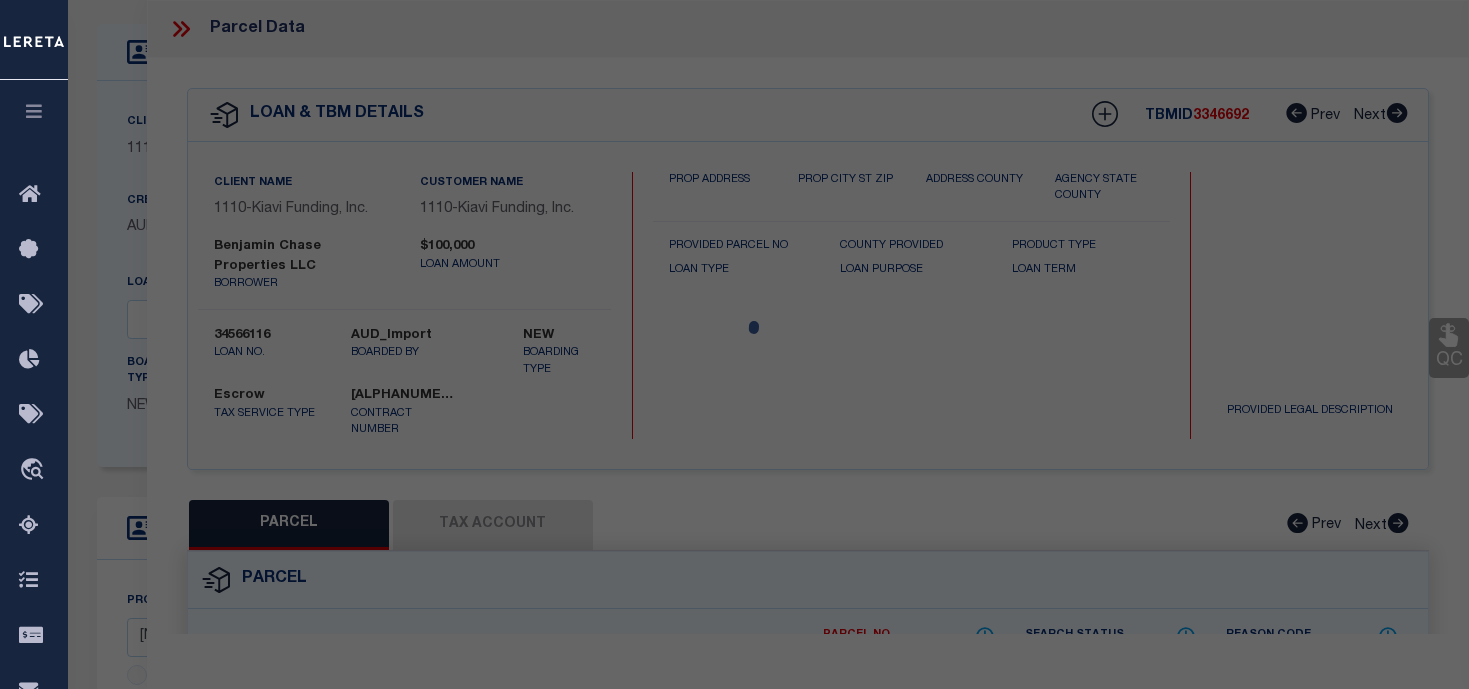 checkbox on "false" 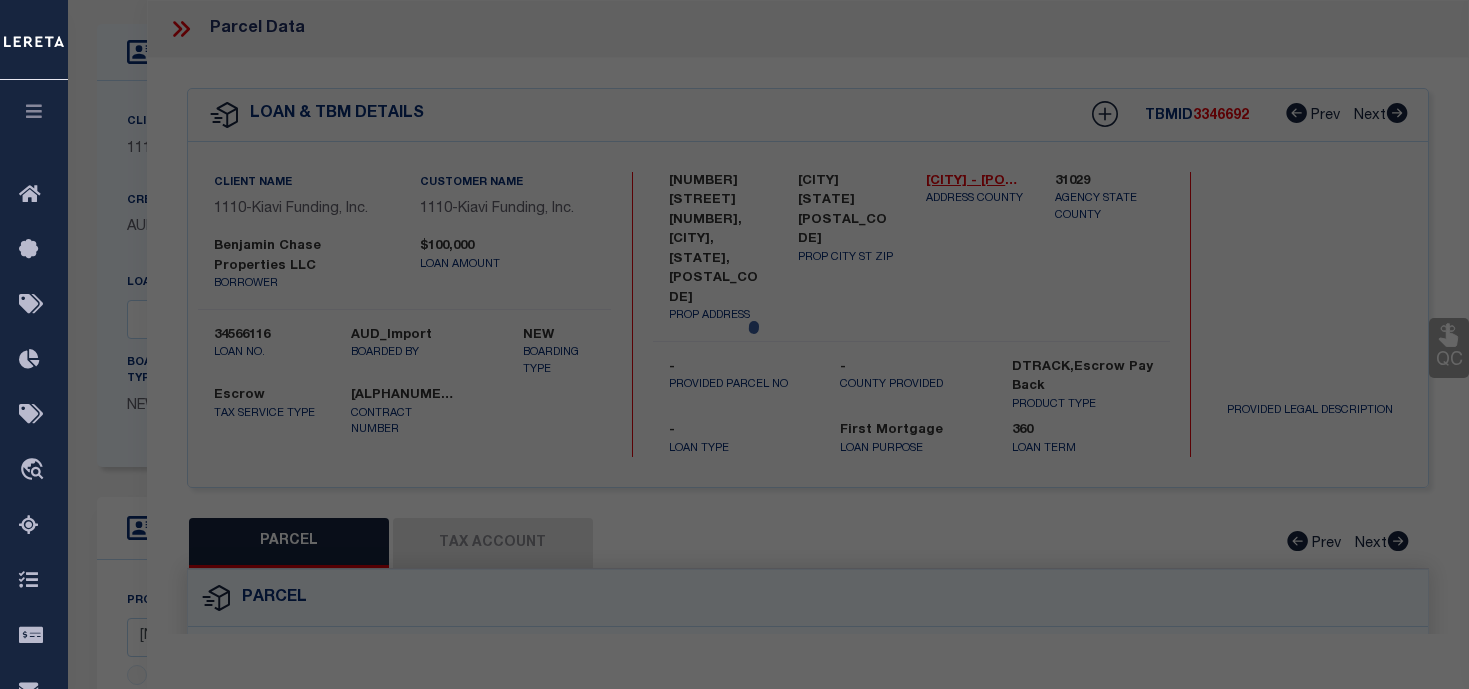 select on "CP" 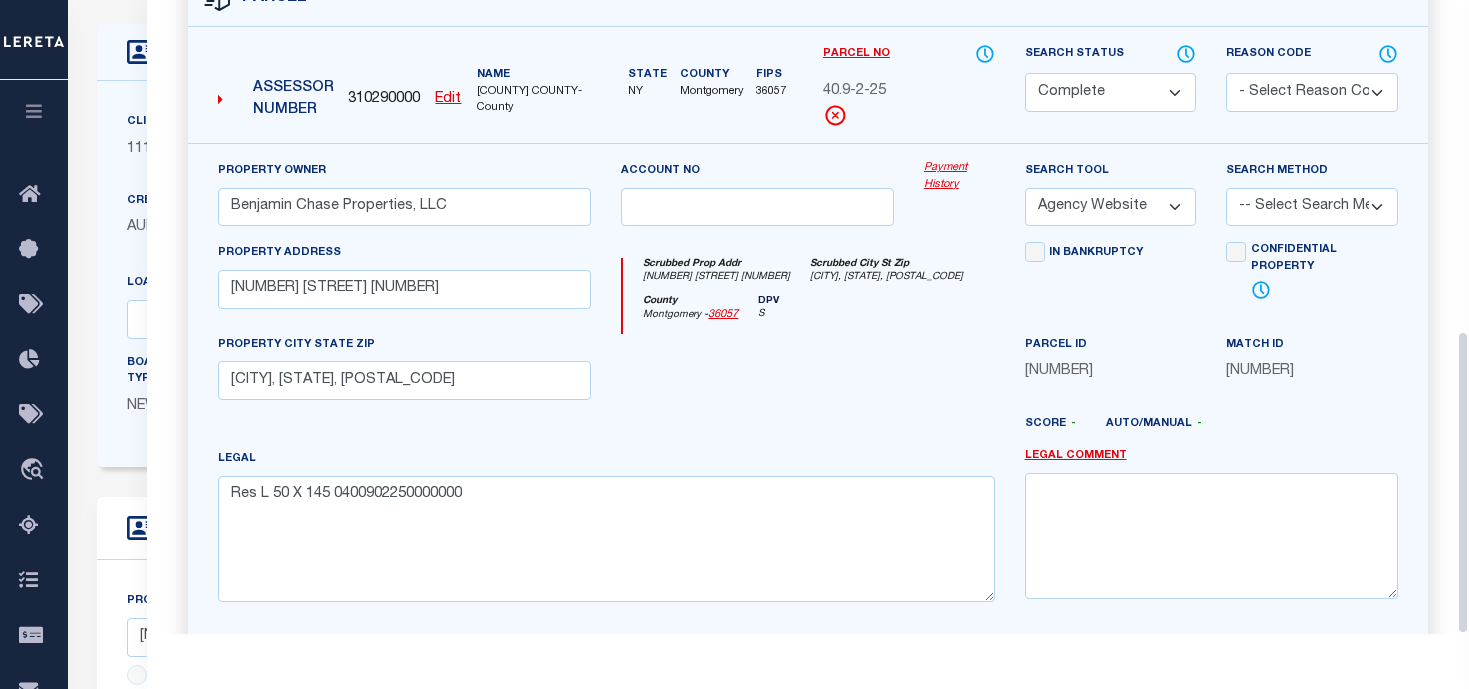 scroll, scrollTop: 690, scrollLeft: 0, axis: vertical 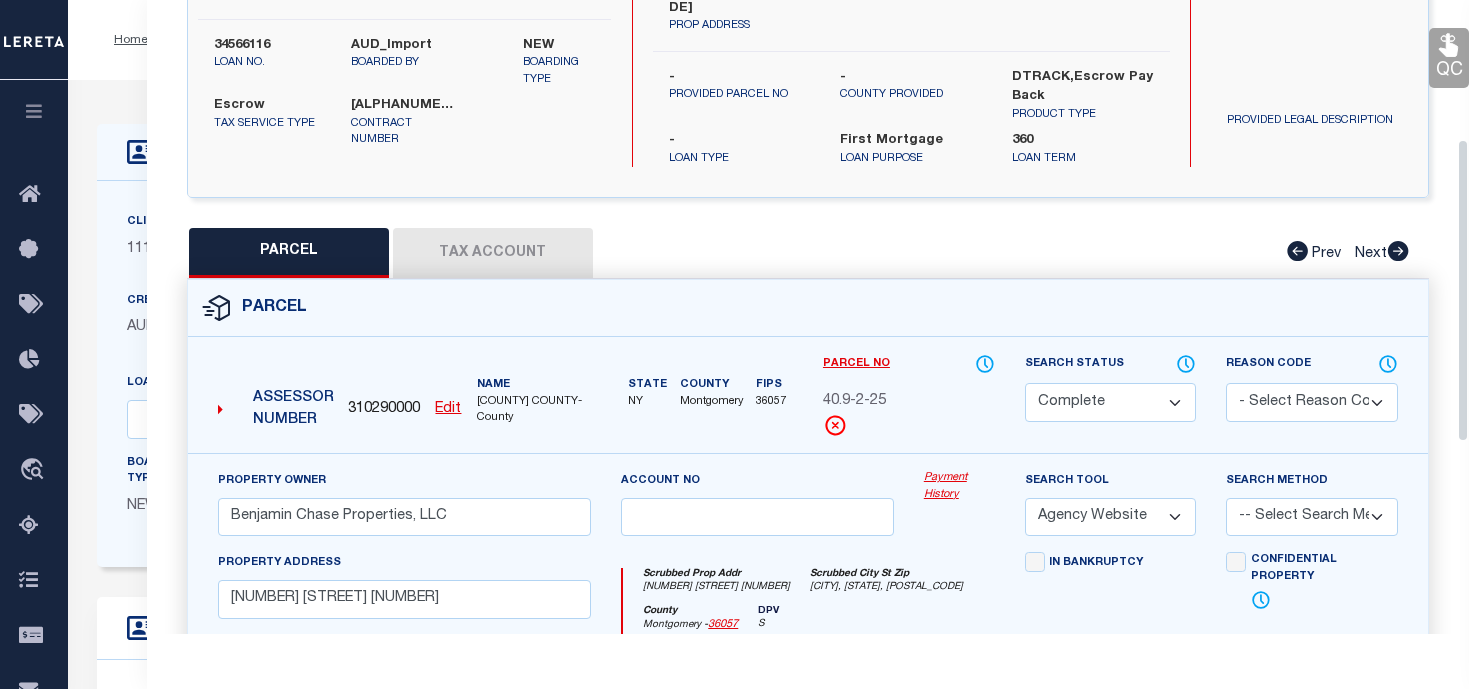 click on "Tax Account" at bounding box center (493, 253) 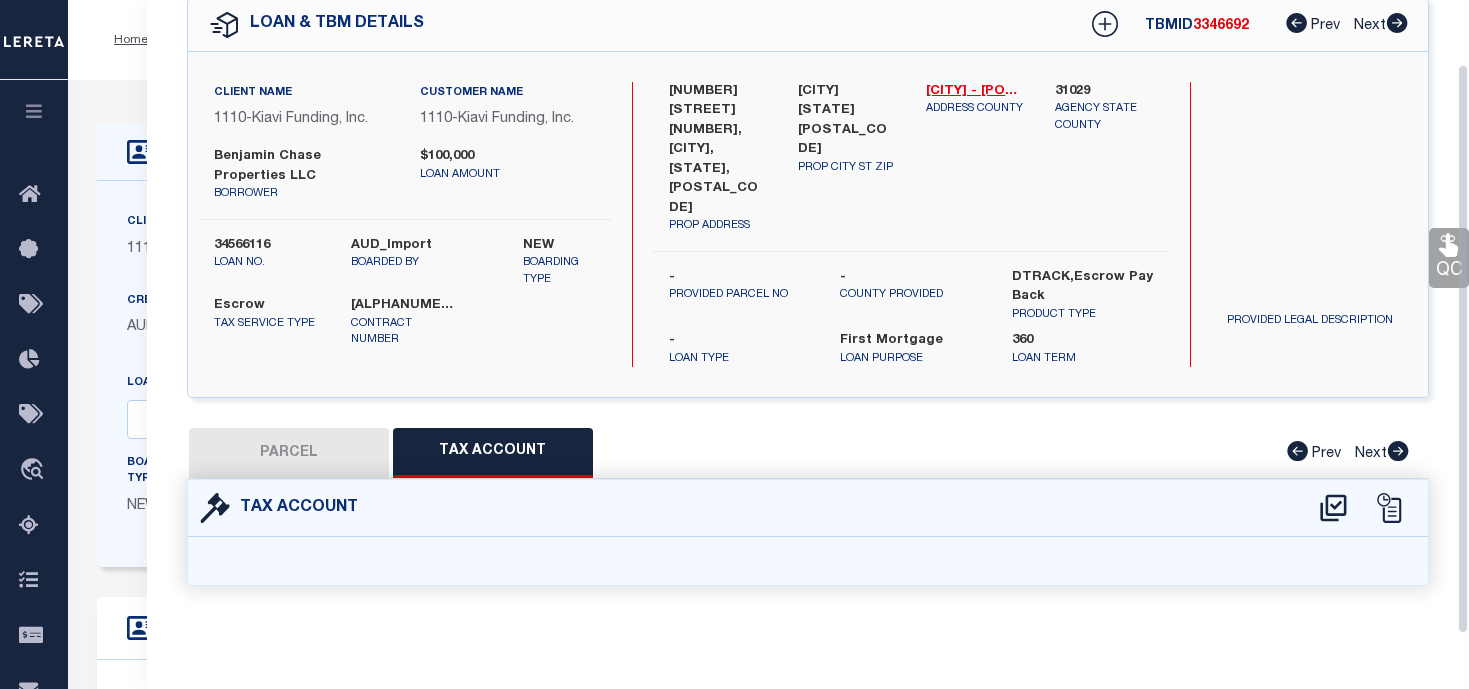 select on "100" 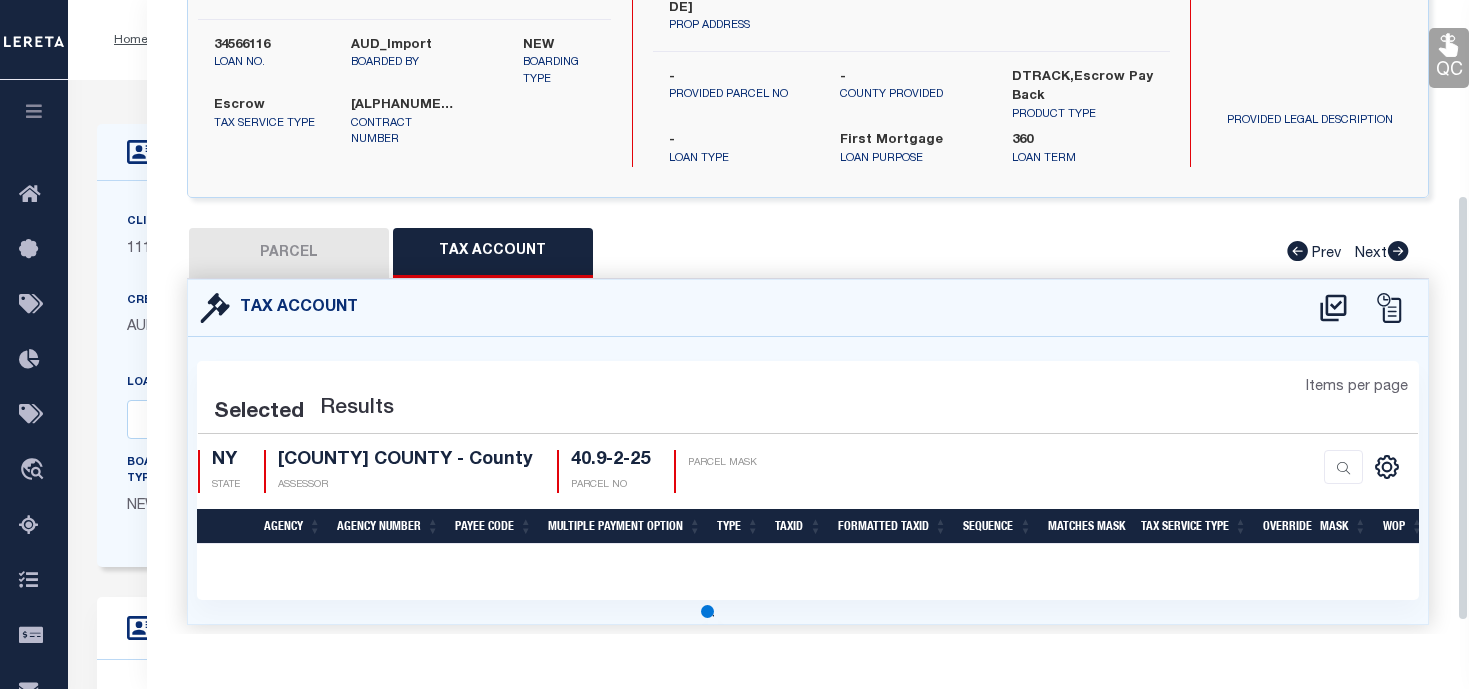 select on "100" 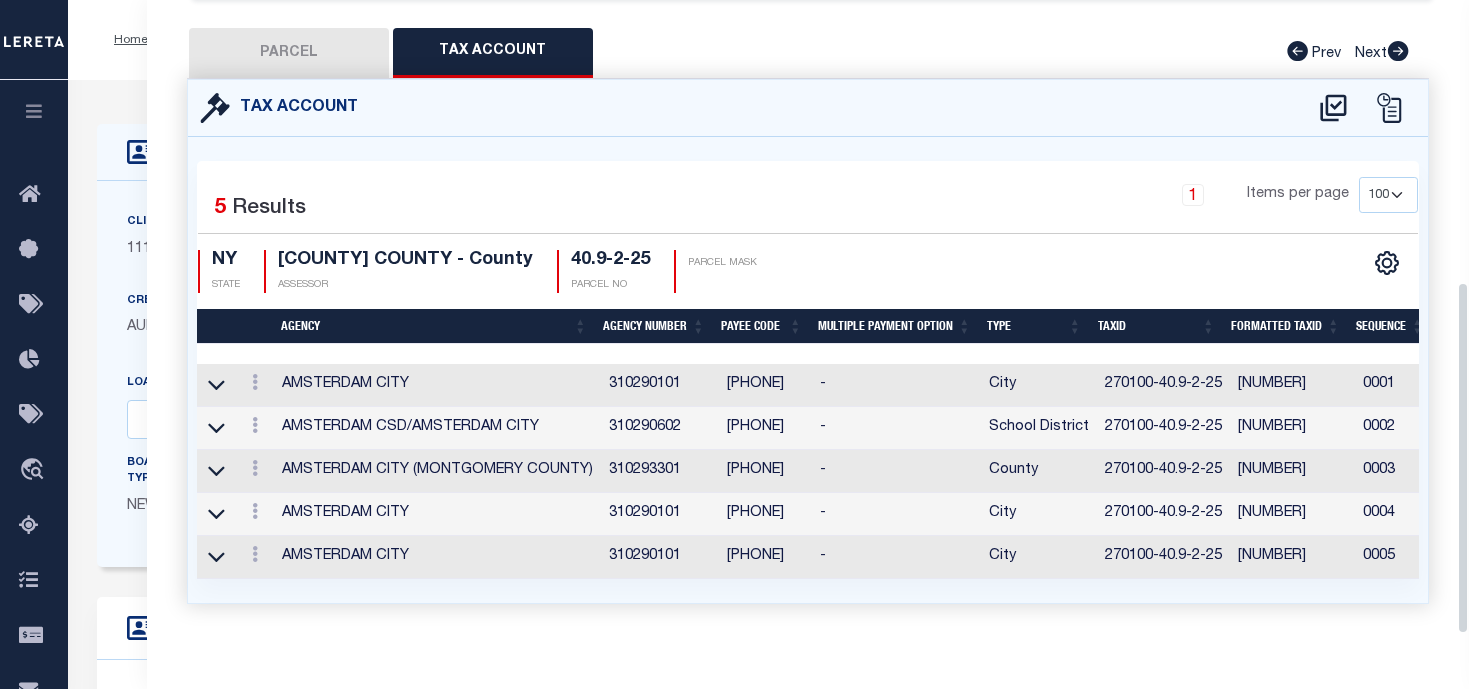 scroll, scrollTop: 506, scrollLeft: 0, axis: vertical 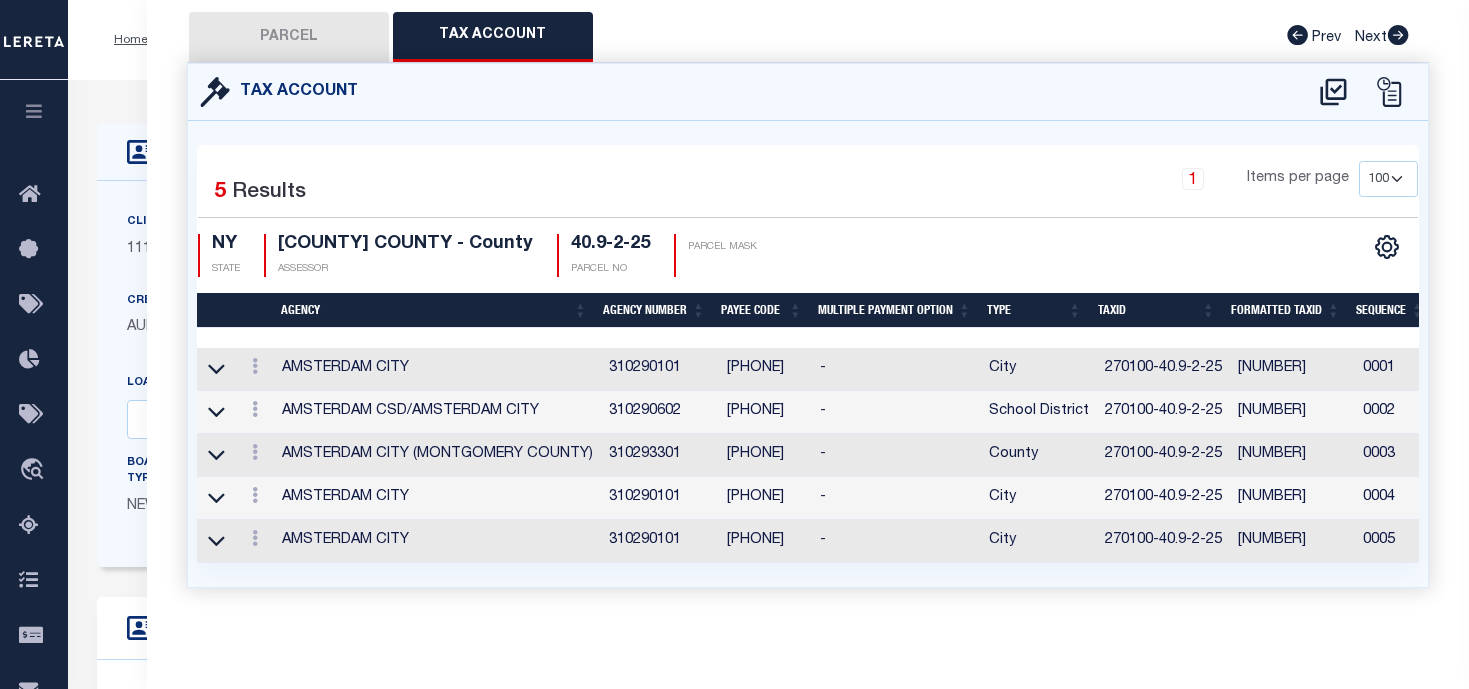drag, startPoint x: 846, startPoint y: 566, endPoint x: 969, endPoint y: 565, distance: 123.00407 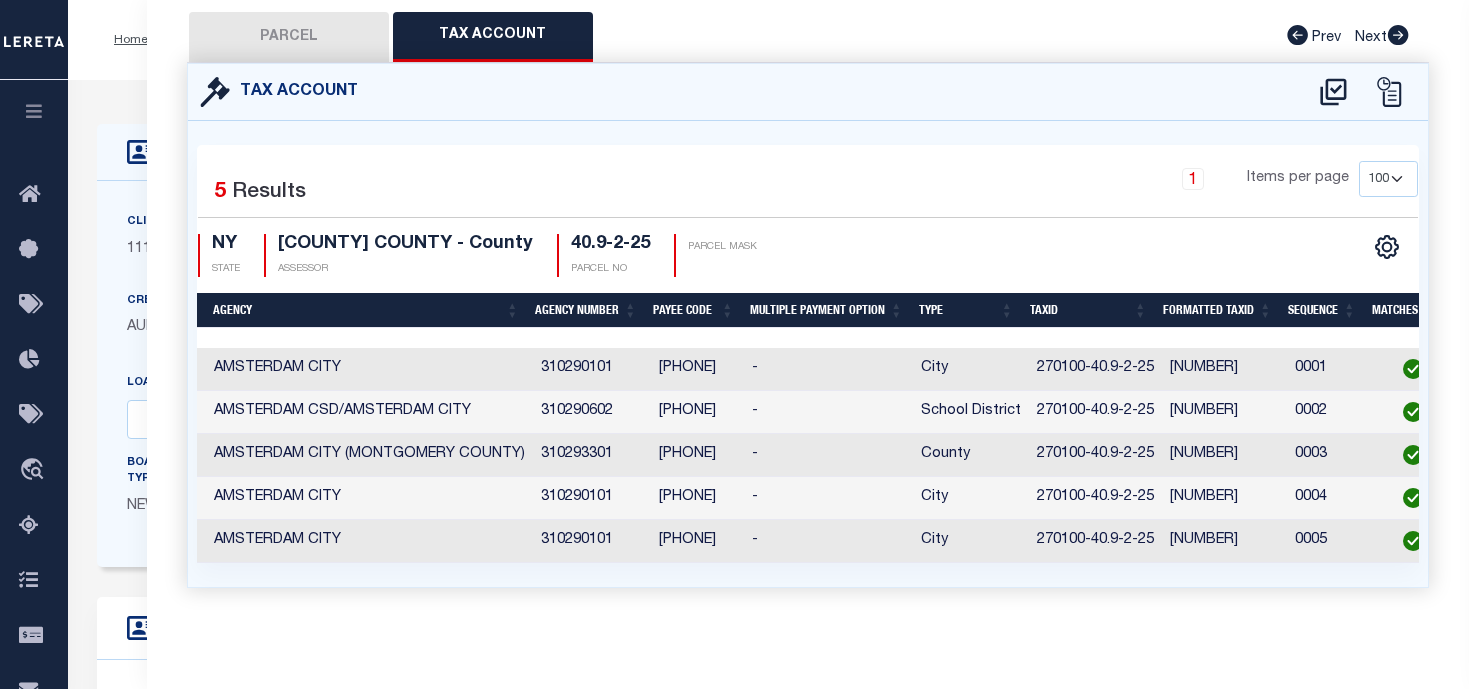 scroll, scrollTop: 0, scrollLeft: 78, axis: horizontal 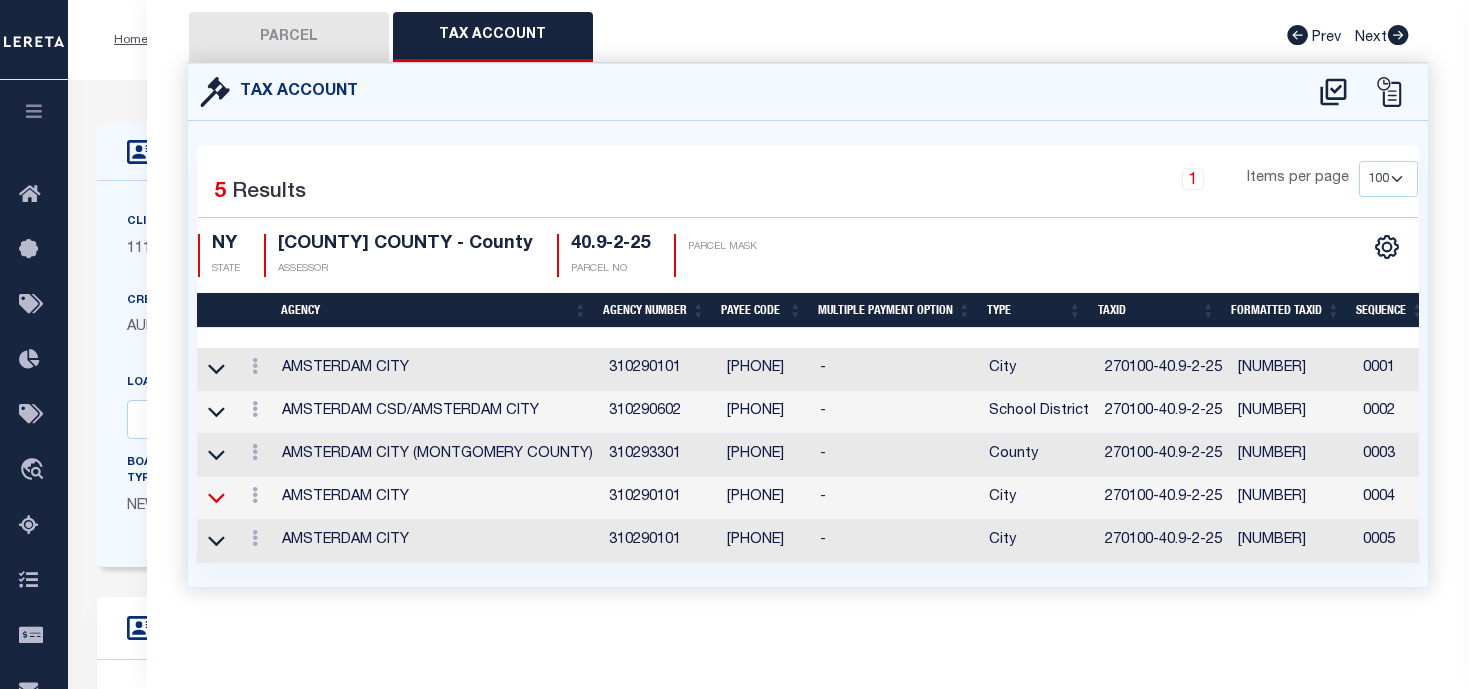 click 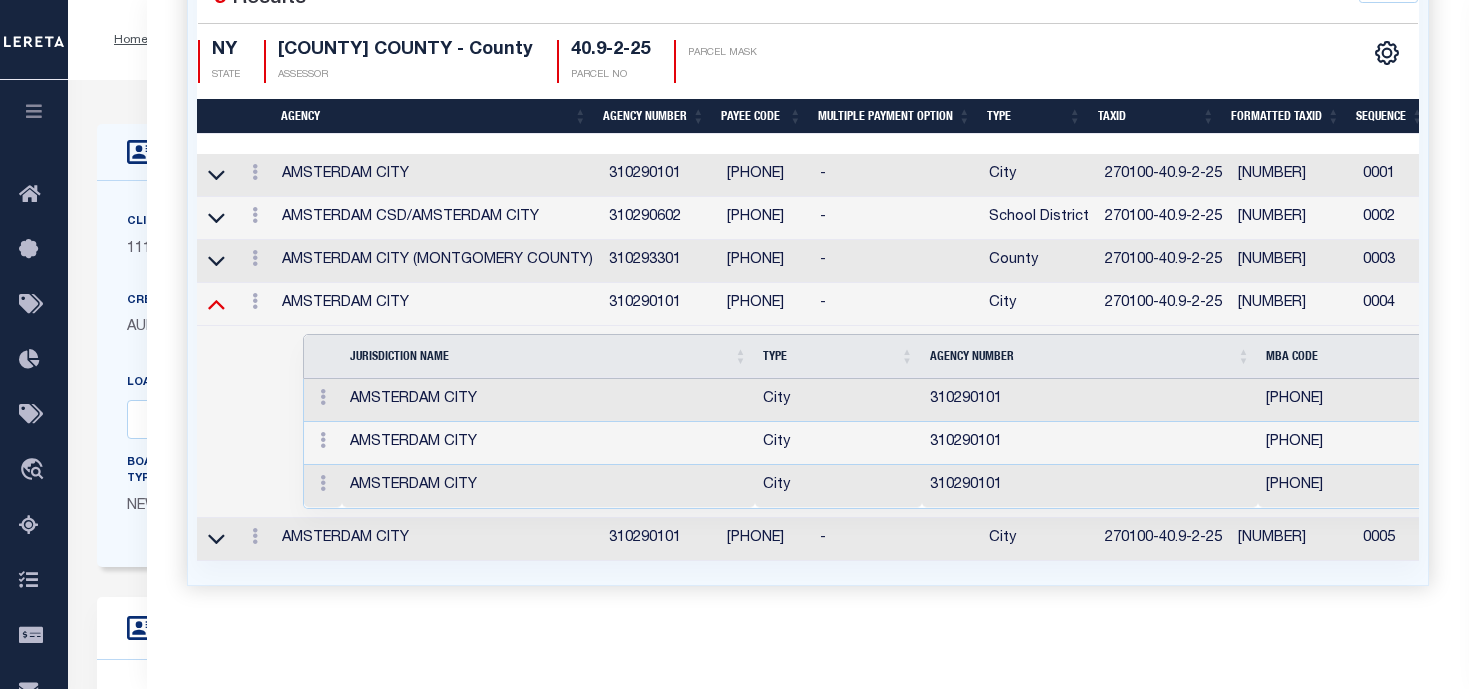click 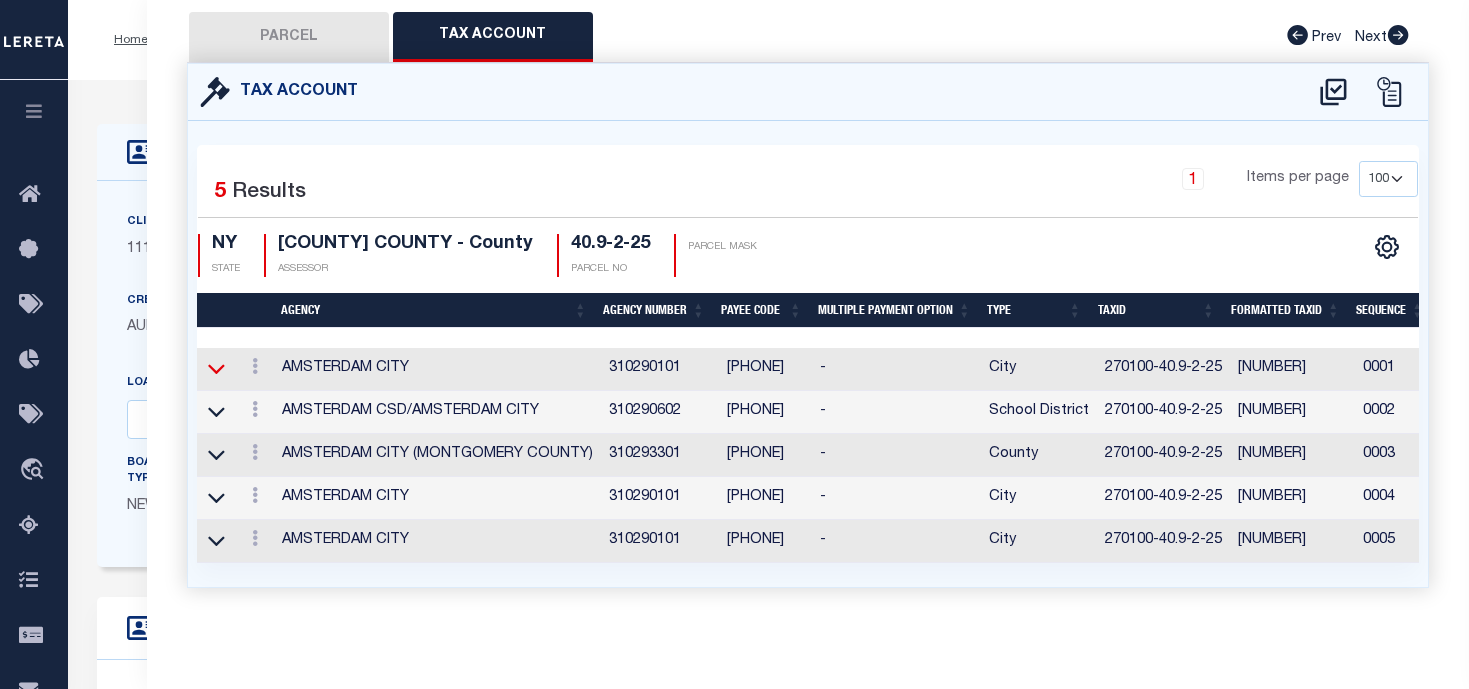 click 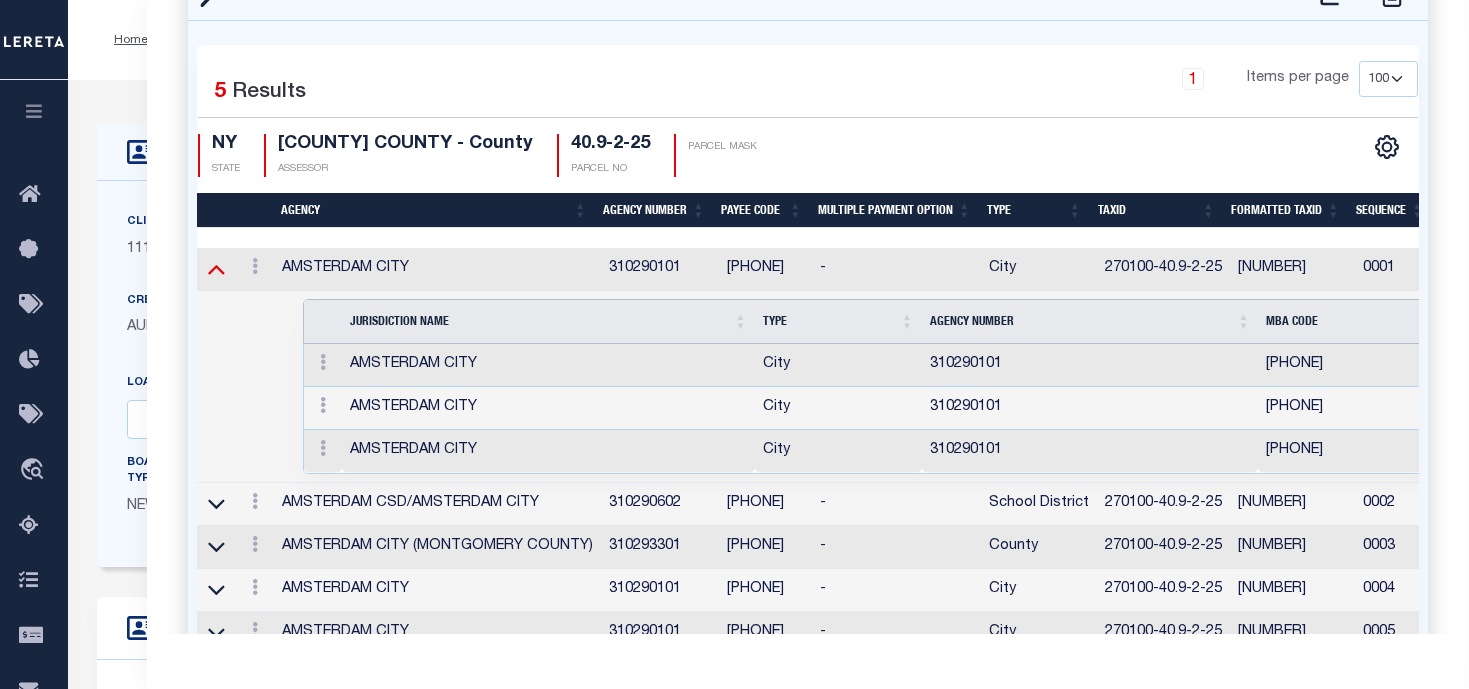 click 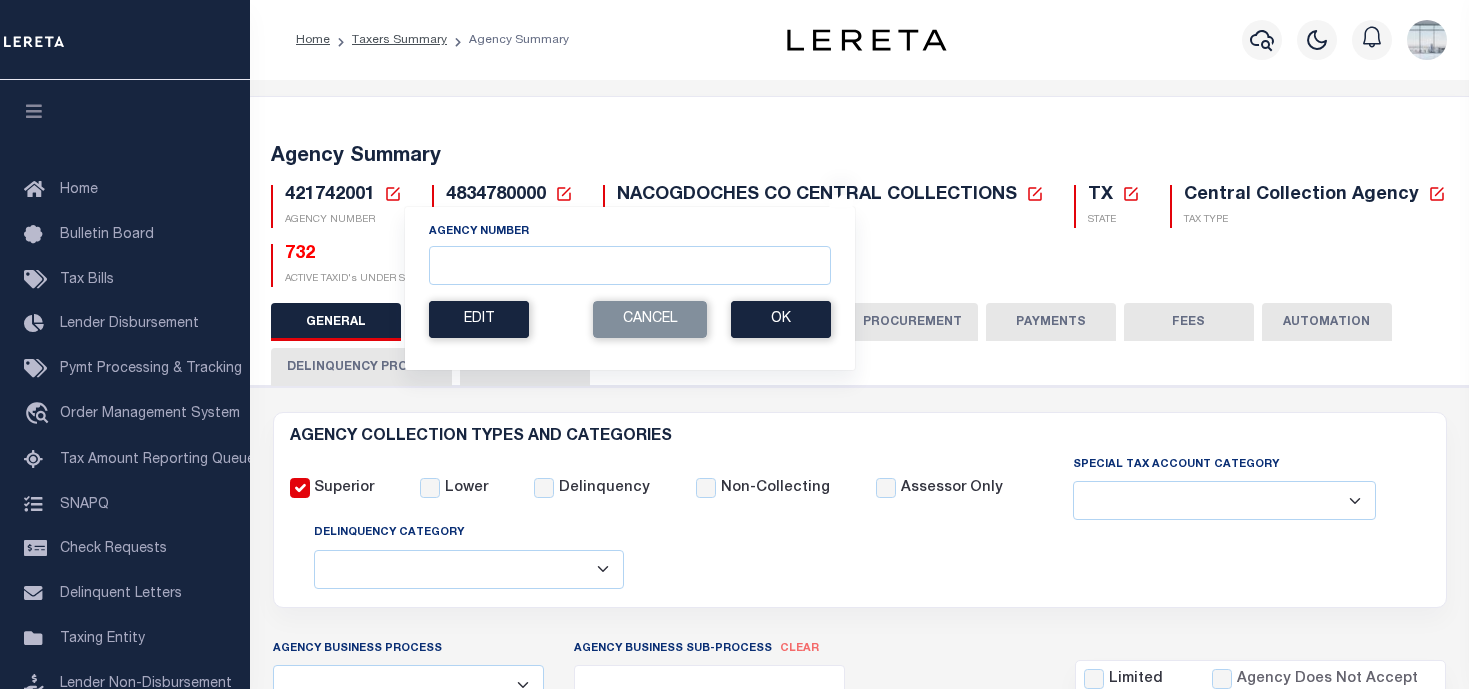 select 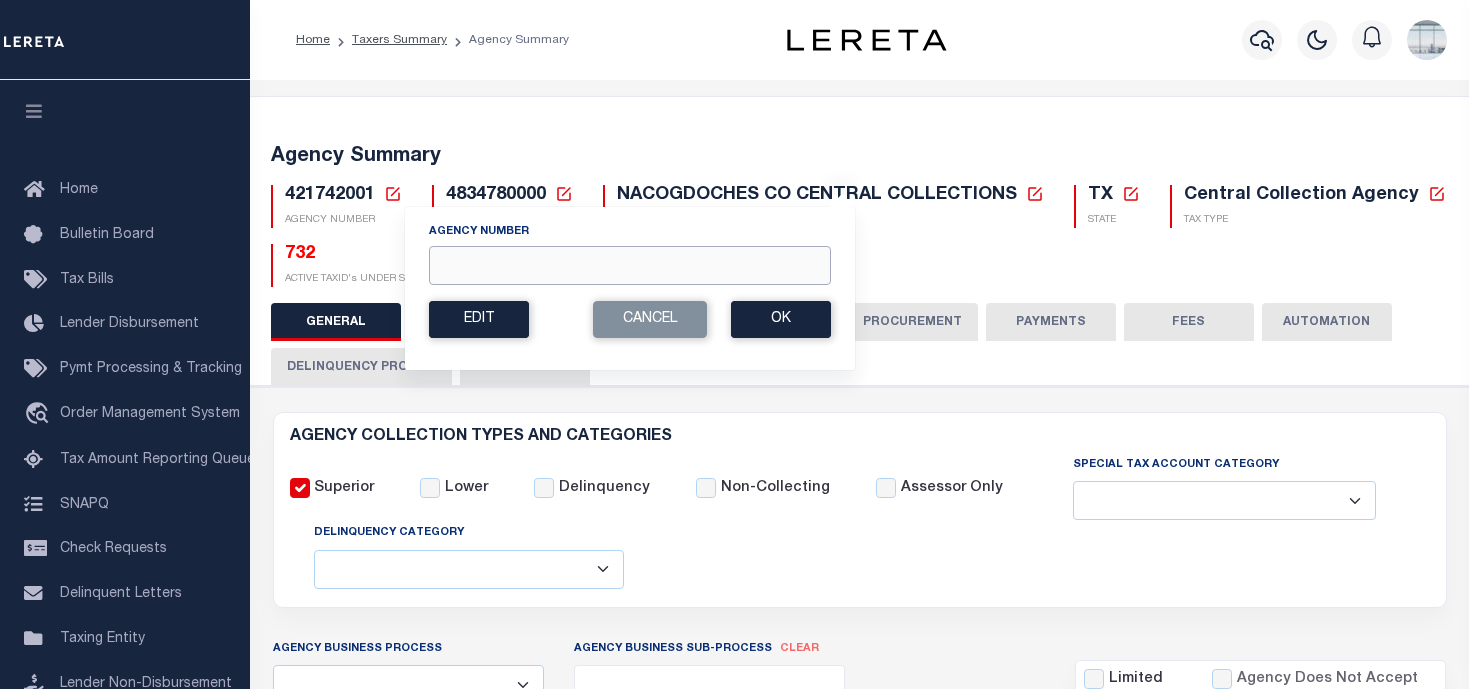 click on "Agency Number" at bounding box center [630, 265] 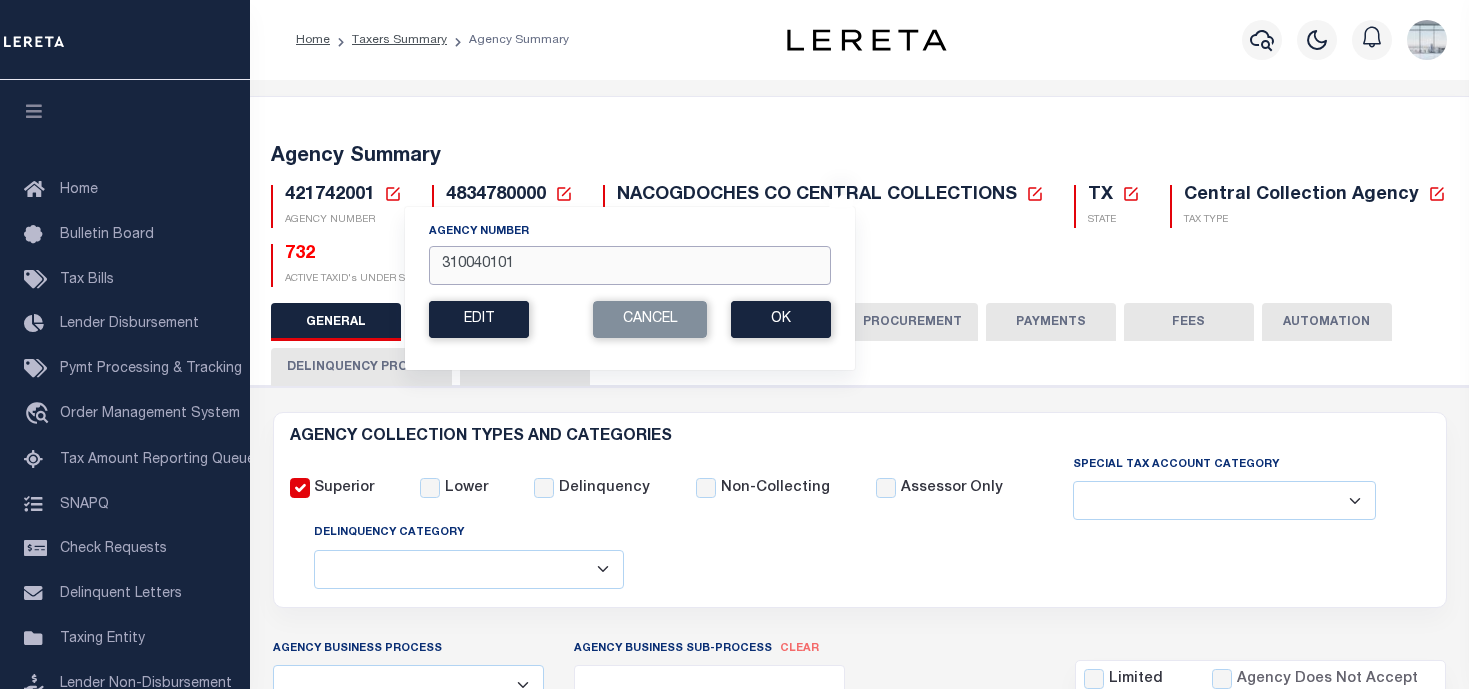 type on "310040101" 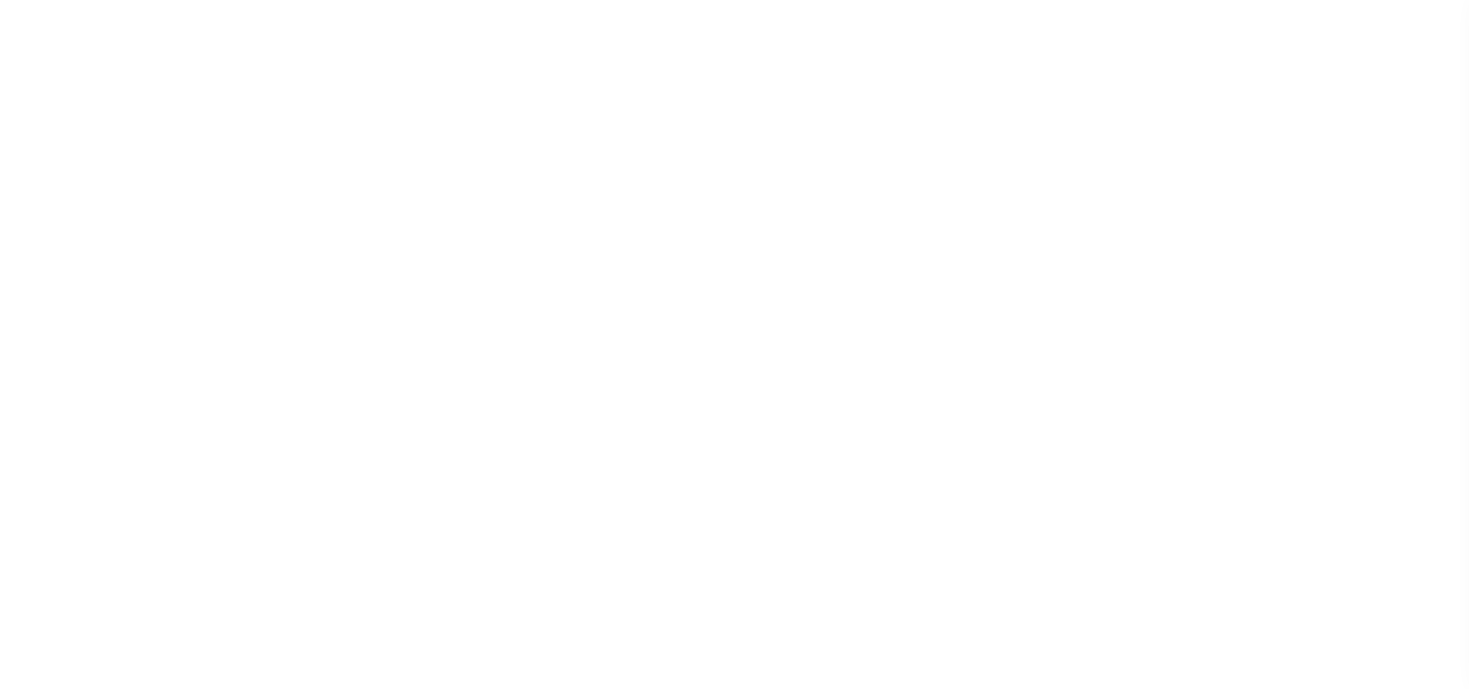 select 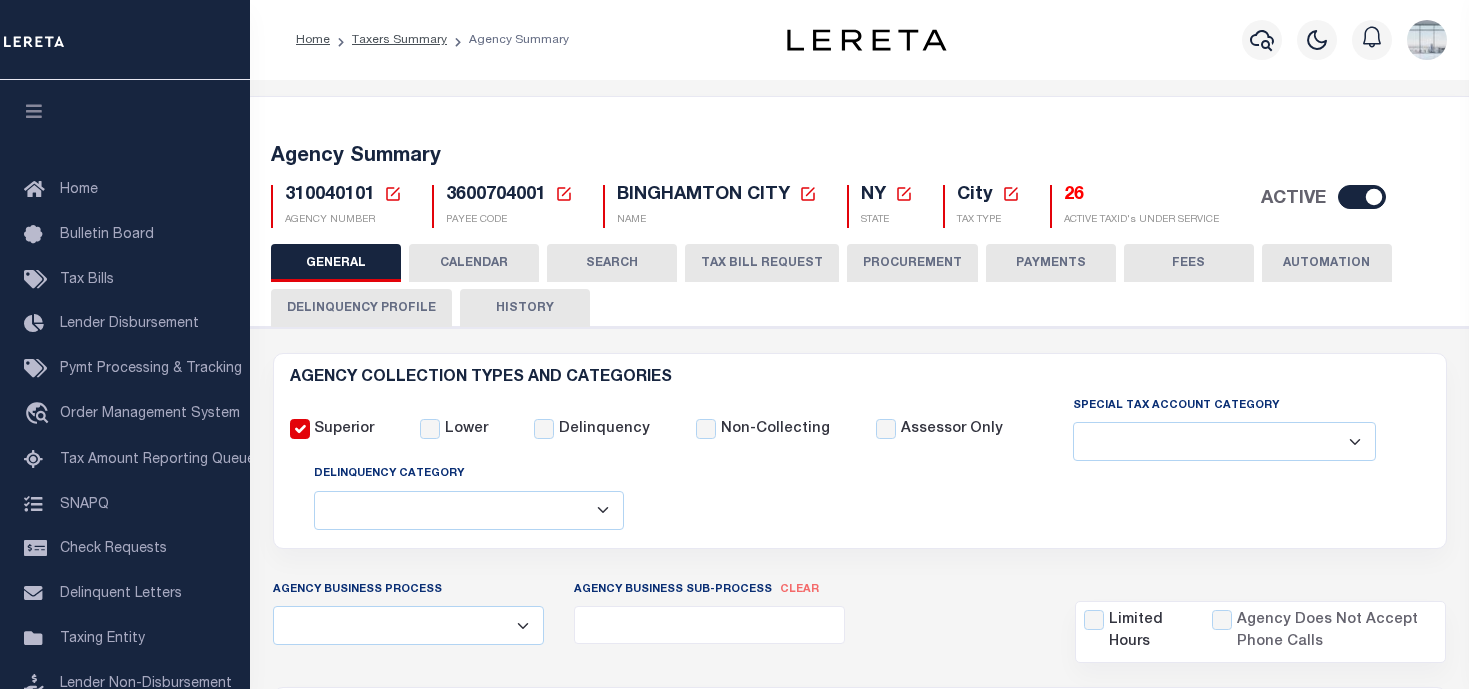 click 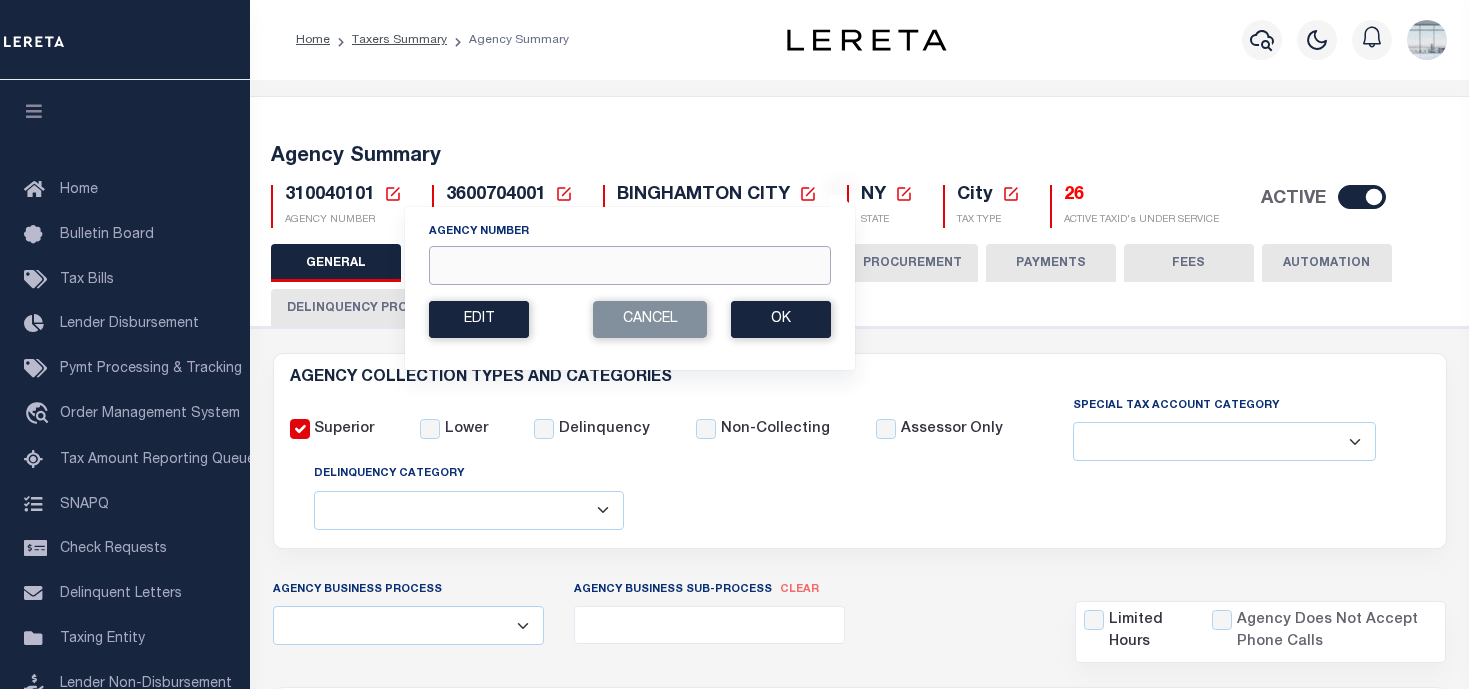 click on "Agency Number" at bounding box center (630, 265) 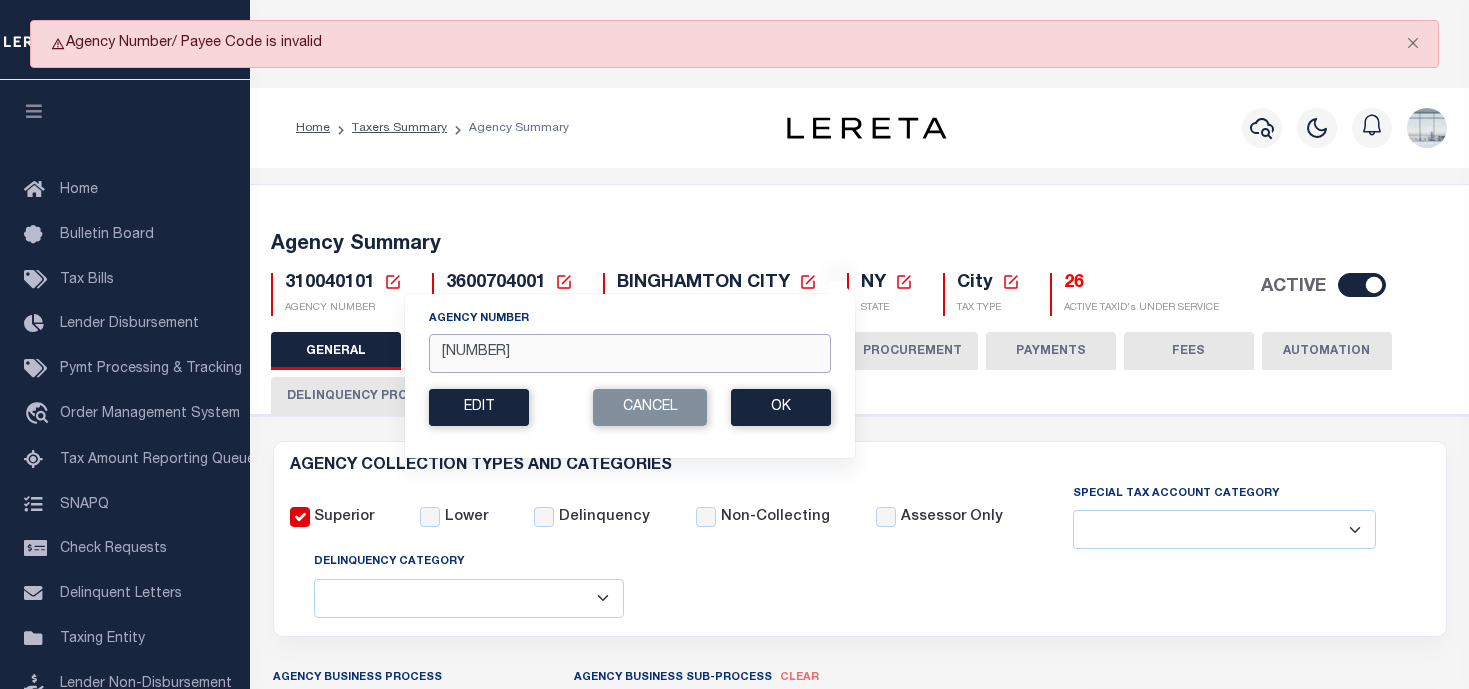 drag, startPoint x: 490, startPoint y: 354, endPoint x: 539, endPoint y: 356, distance: 49.0408 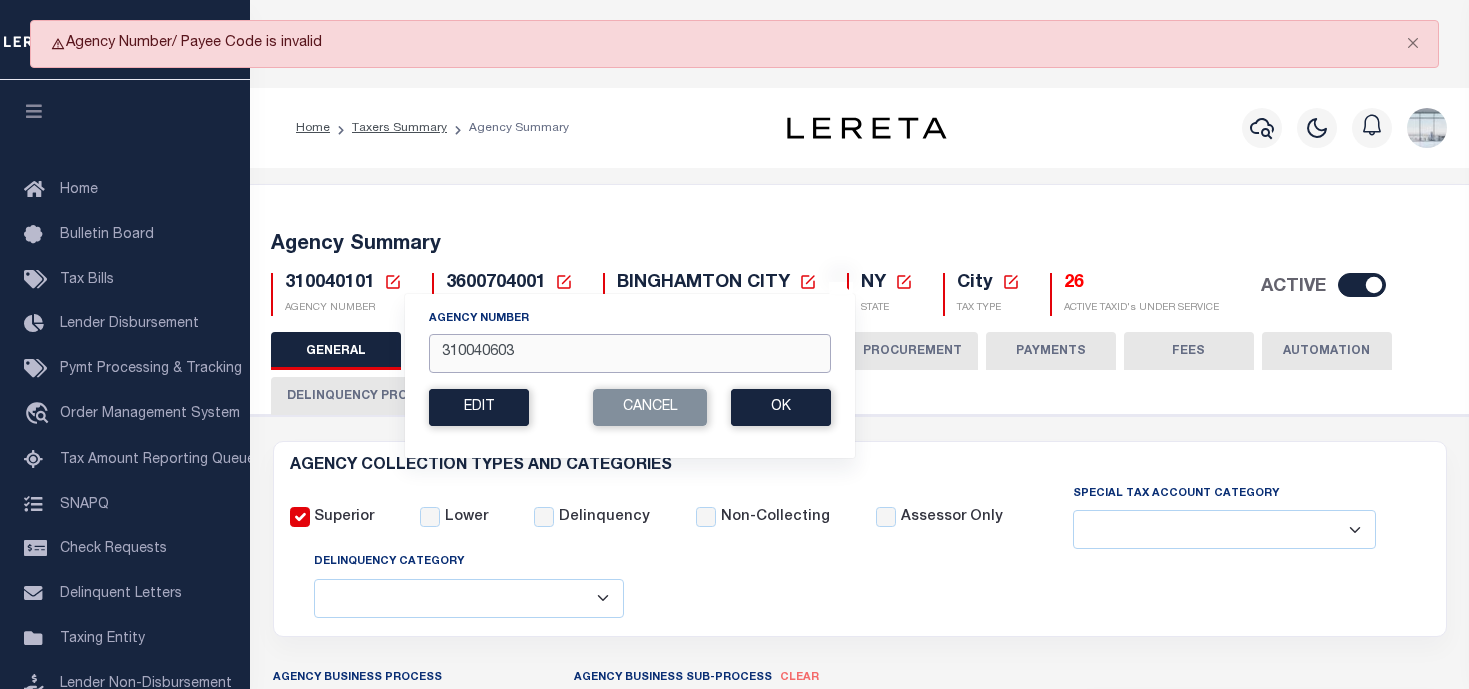 type on "310040603" 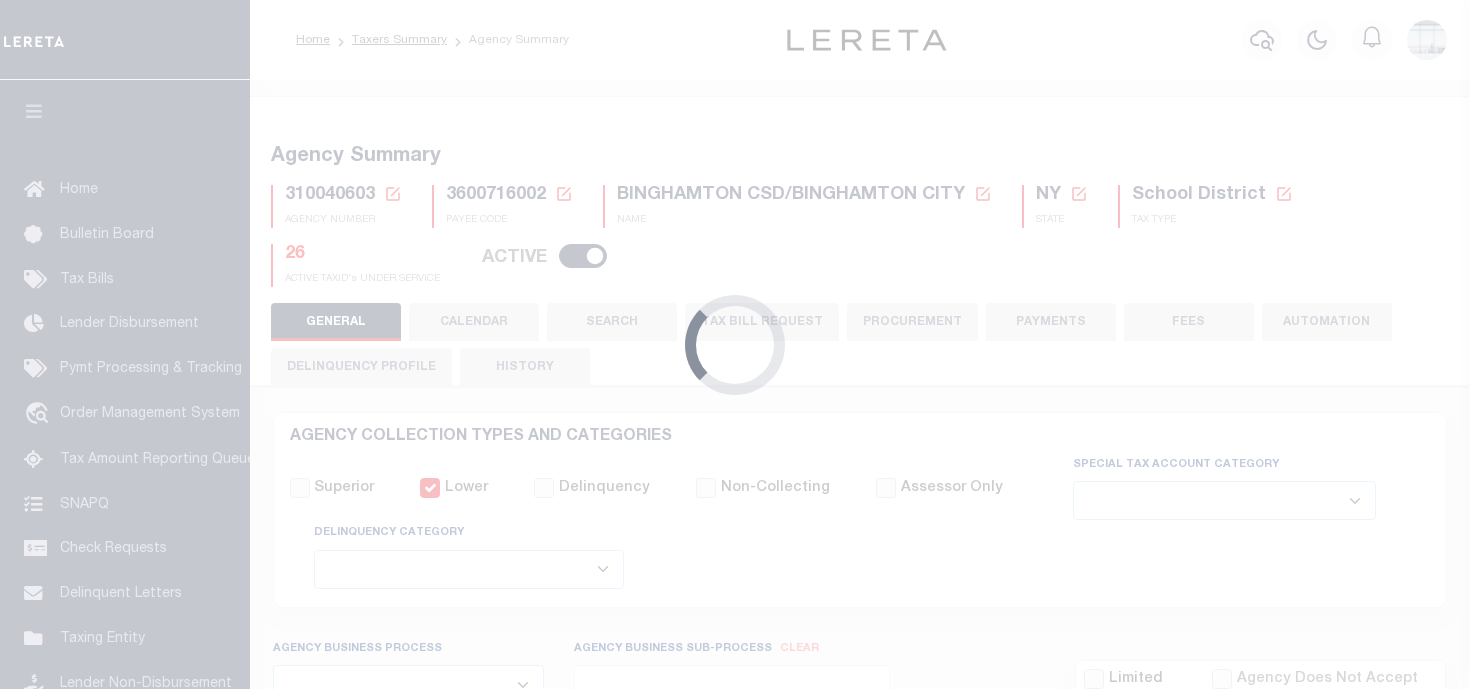 select 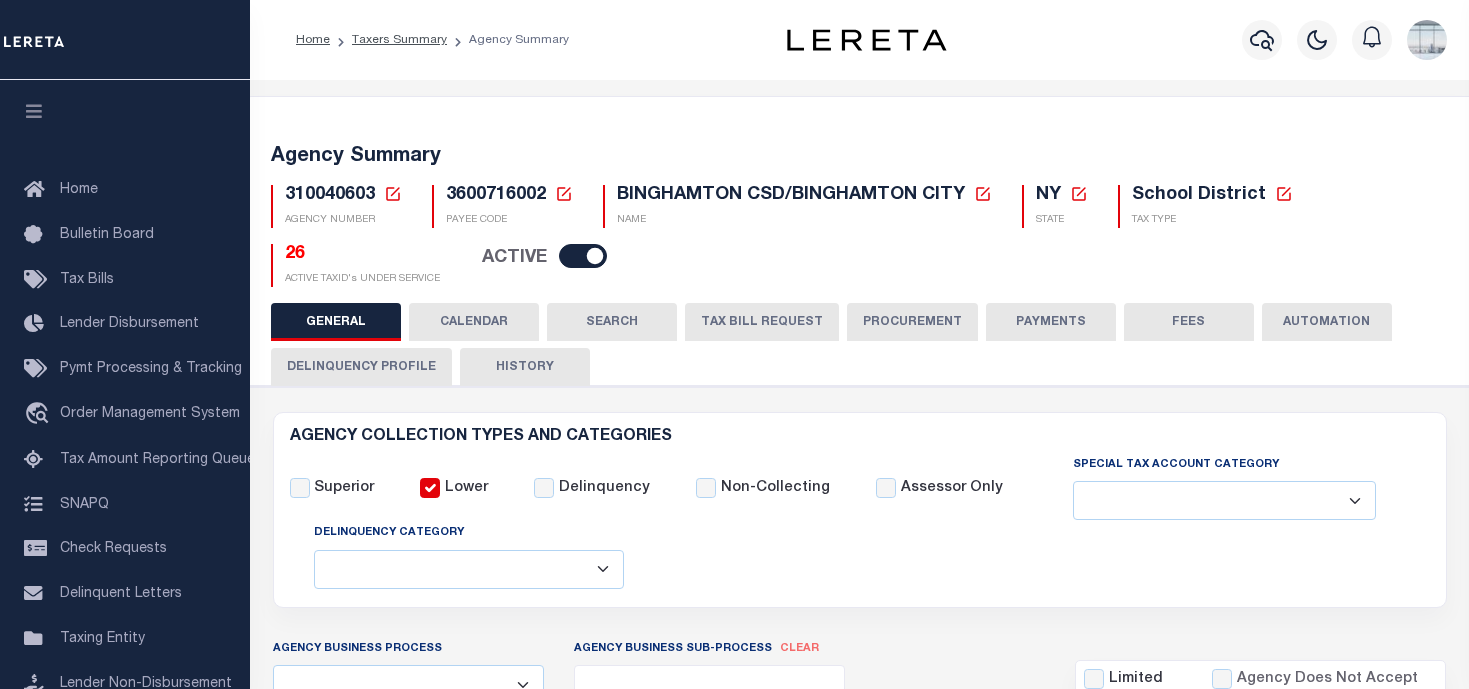 click on "CALENDAR" at bounding box center [474, 322] 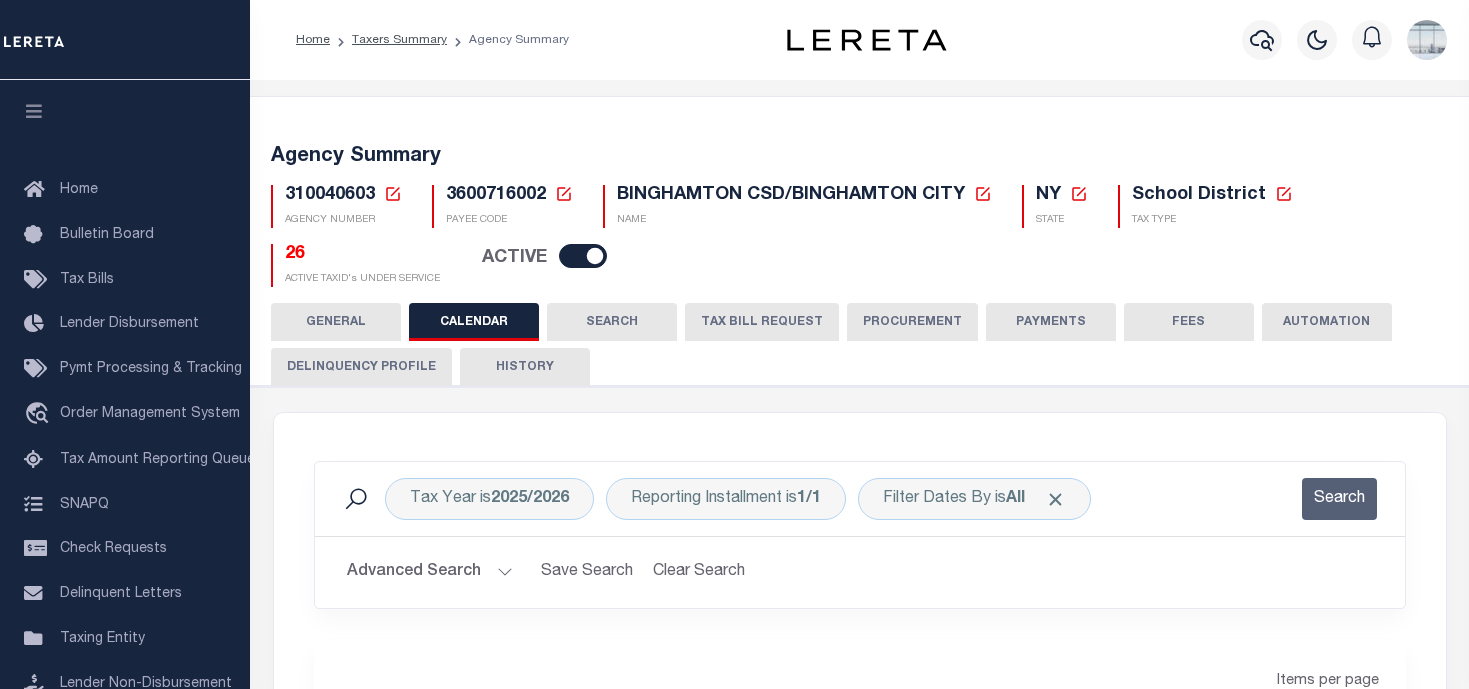 checkbox on "false" 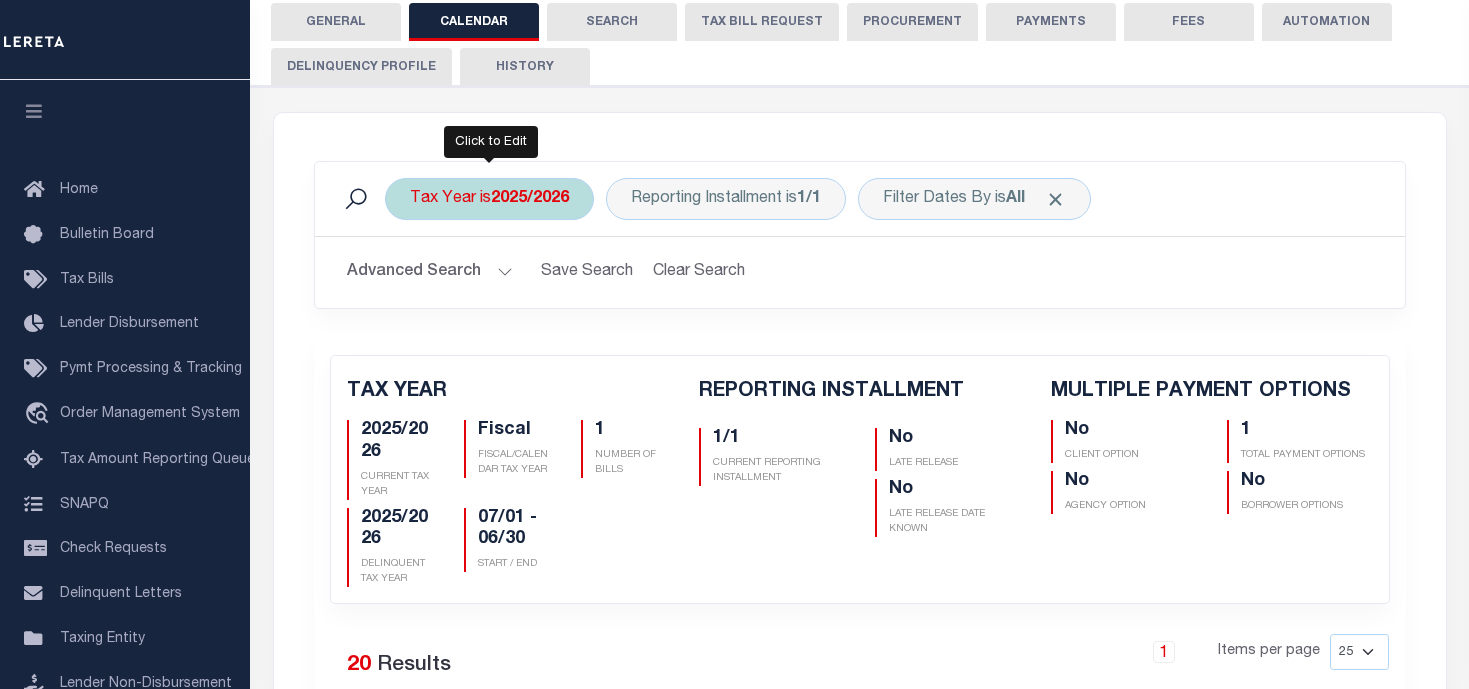 scroll, scrollTop: 0, scrollLeft: 0, axis: both 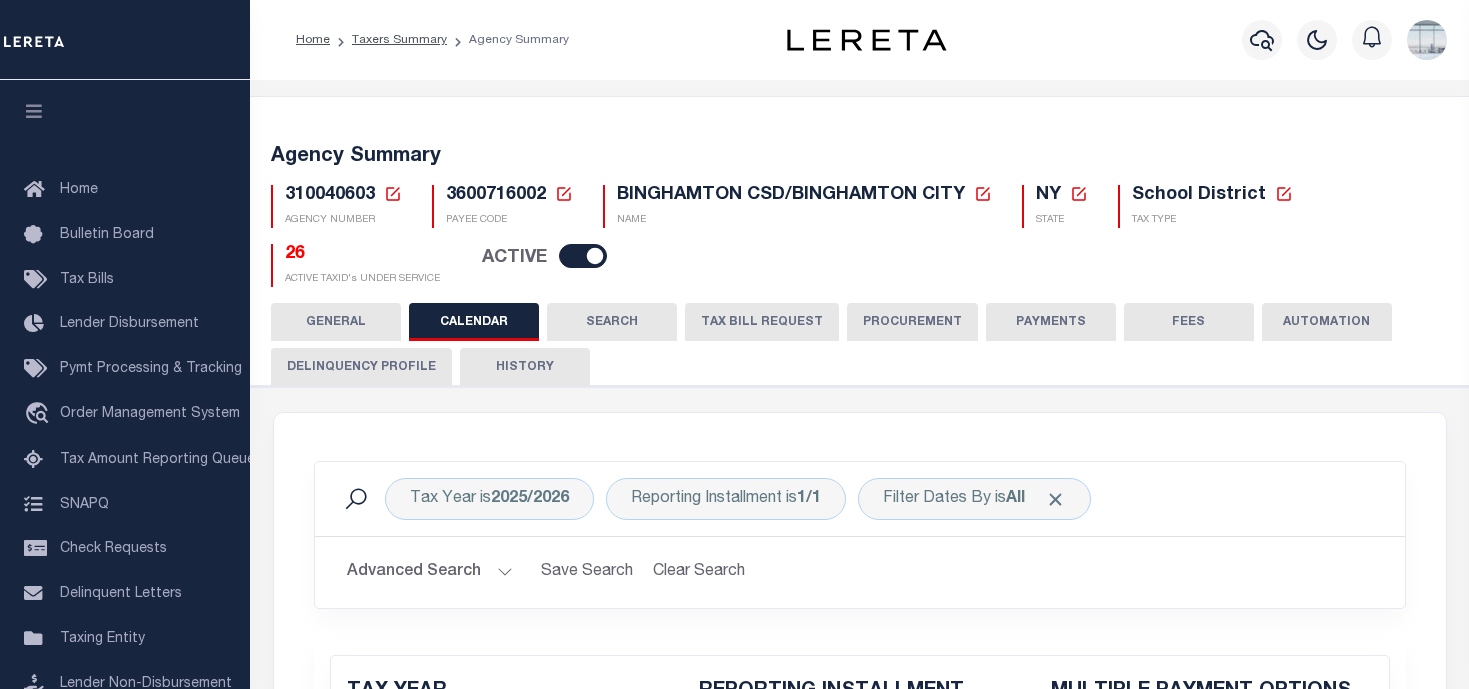 click 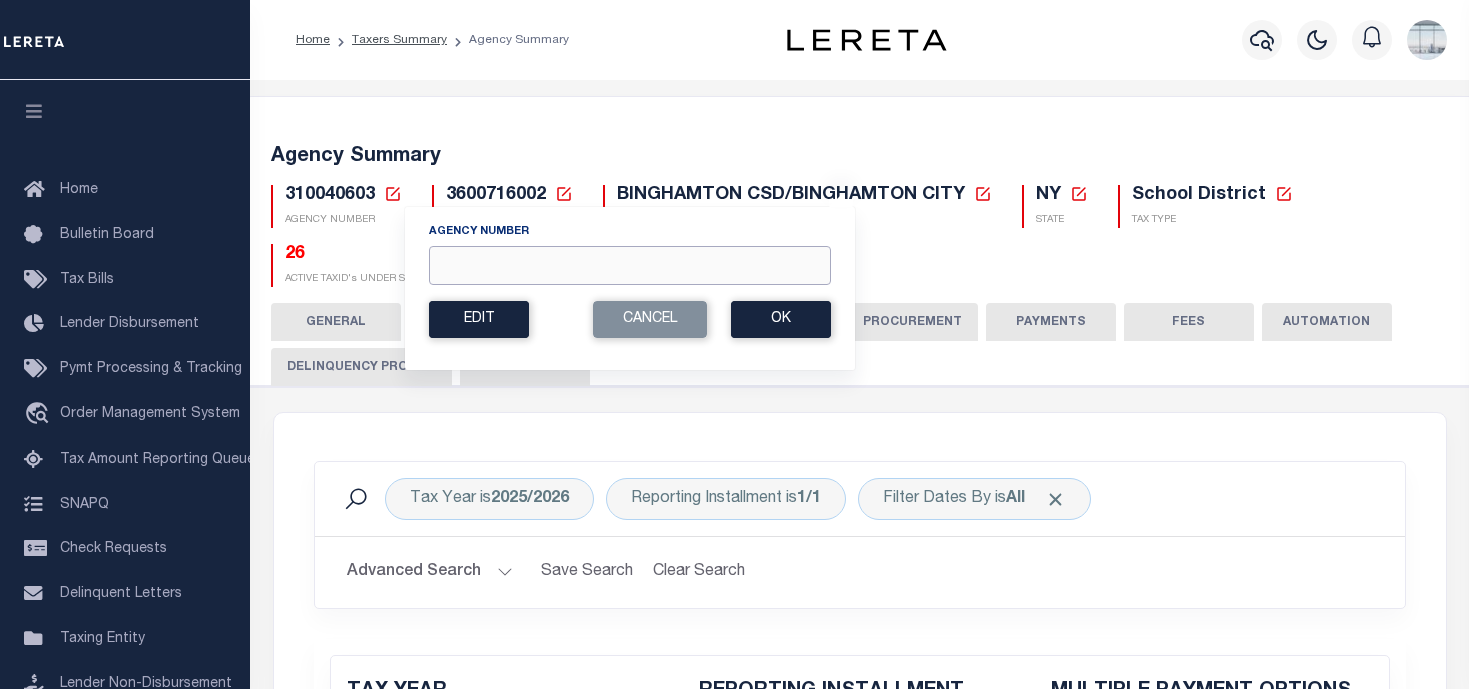 click on "Agency Number" at bounding box center (630, 265) 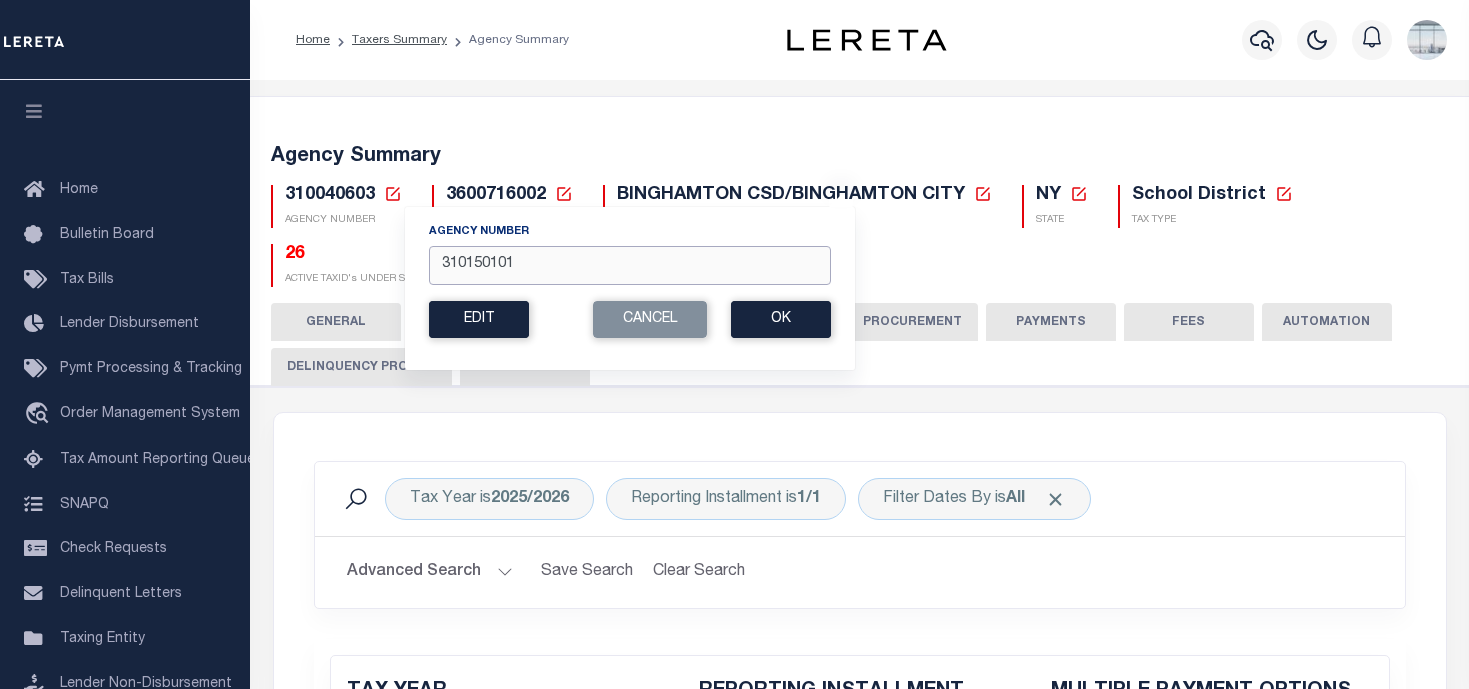 type on "310150101" 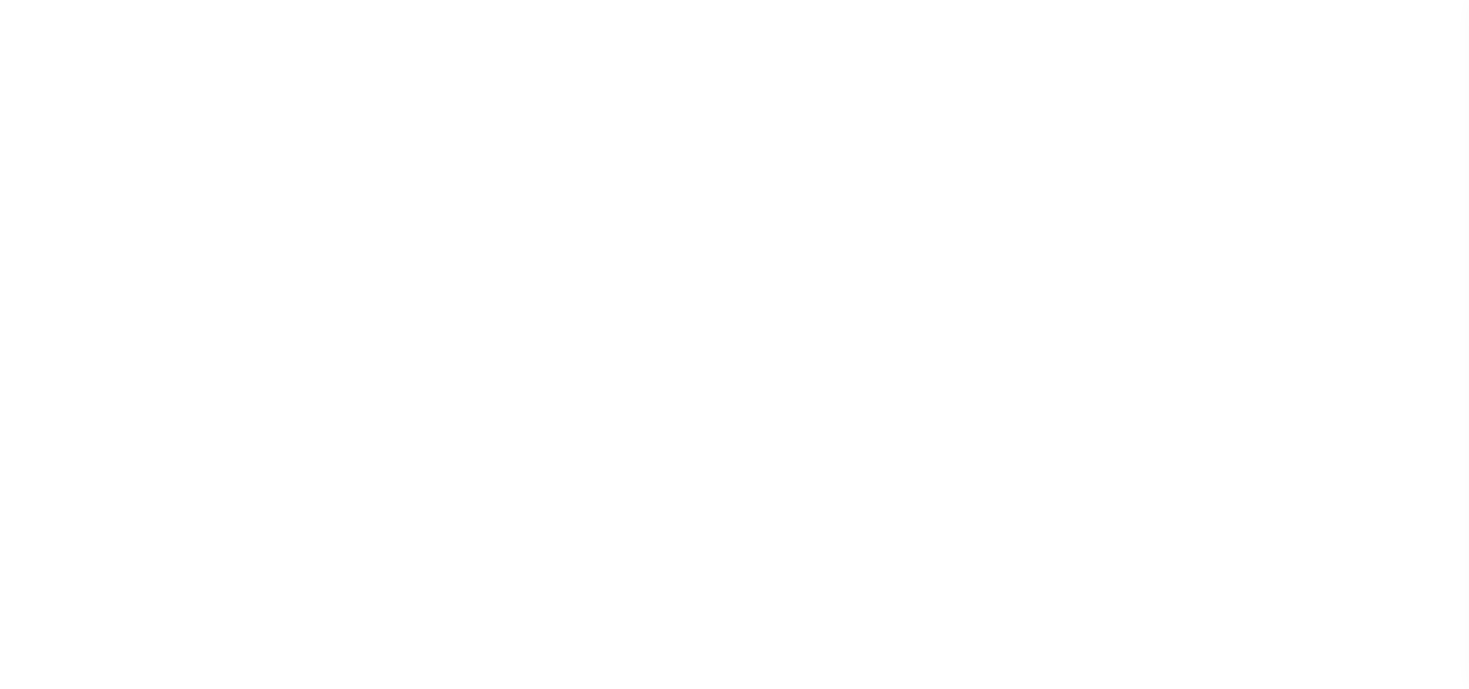 scroll, scrollTop: 0, scrollLeft: 0, axis: both 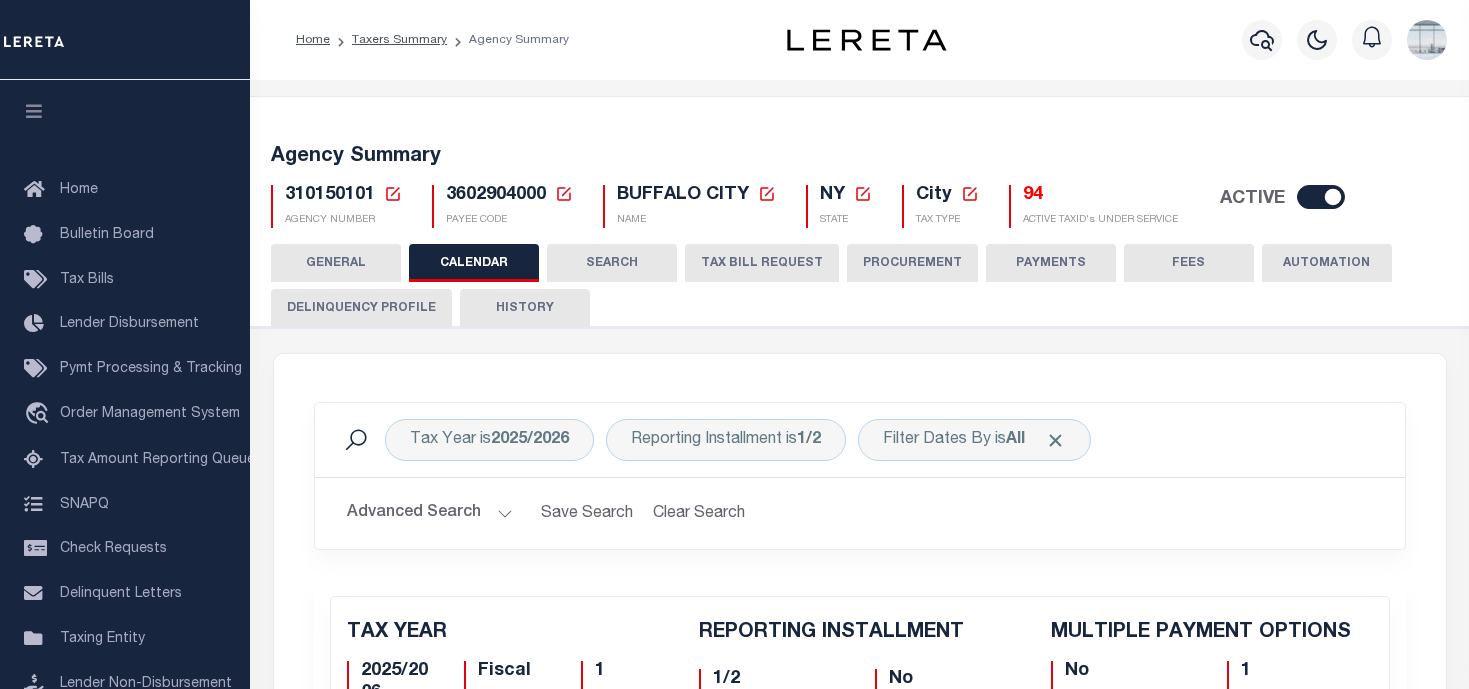 checkbox on "false" 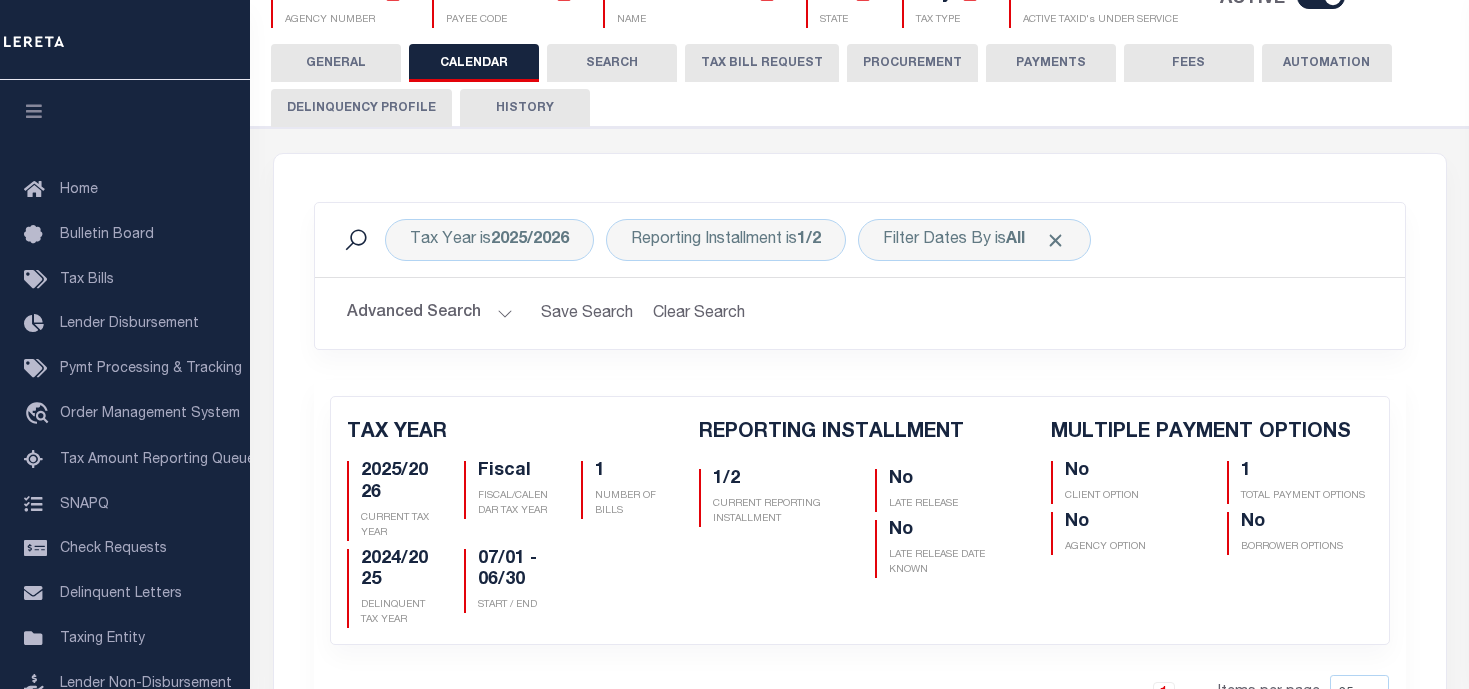 scroll, scrollTop: 100, scrollLeft: 0, axis: vertical 